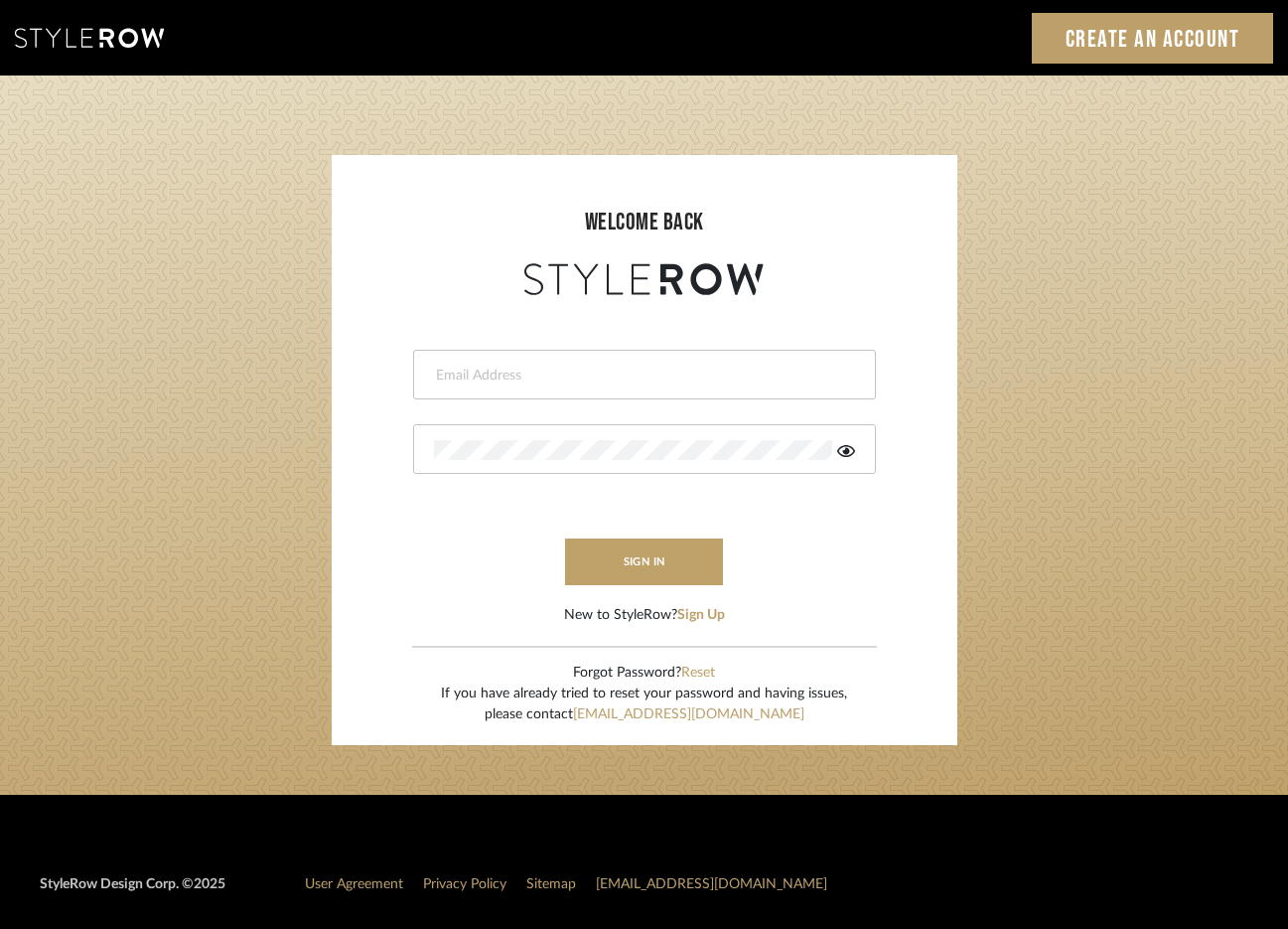 scroll, scrollTop: 0, scrollLeft: 0, axis: both 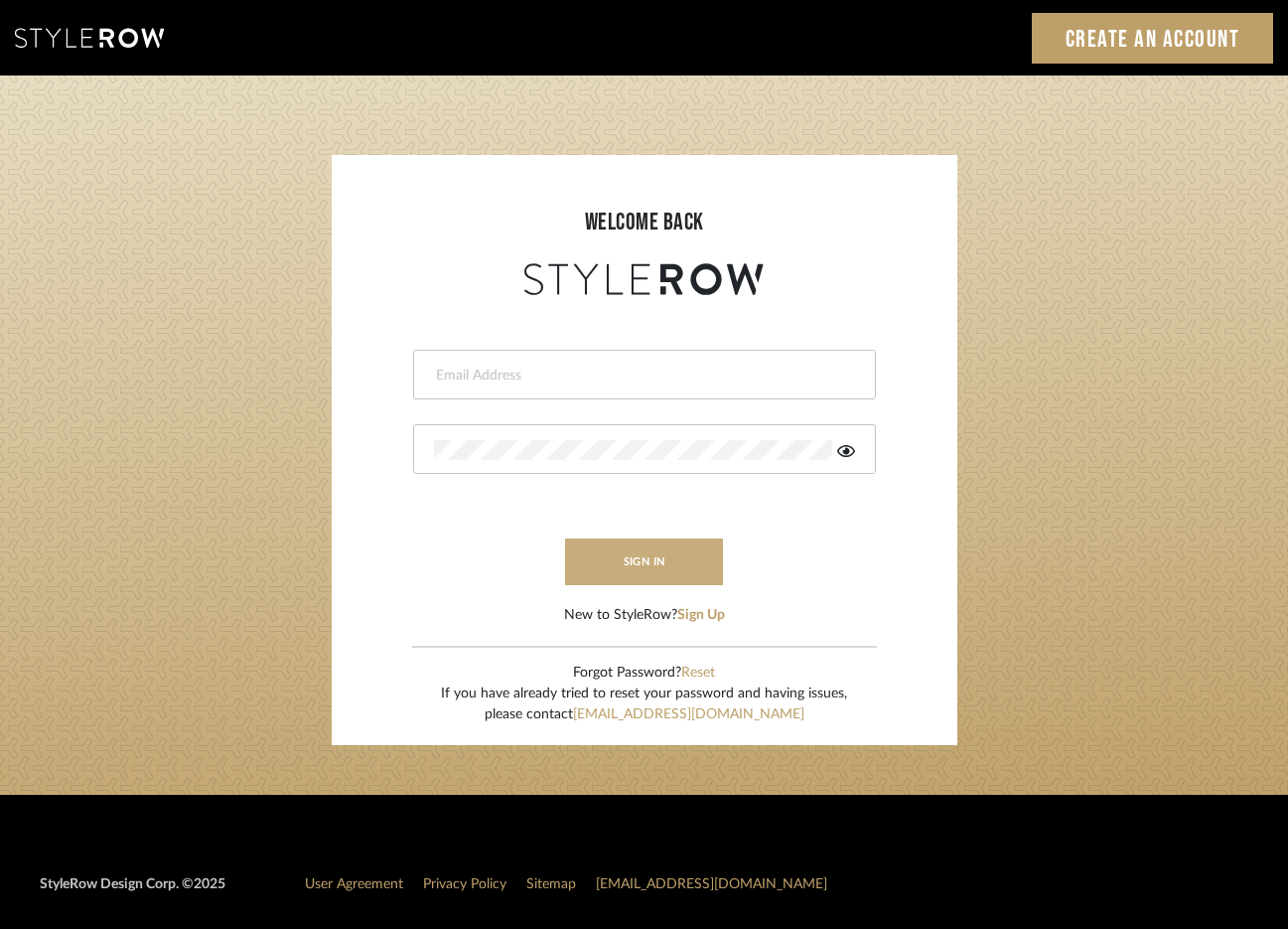 type on "[PERSON_NAME][EMAIL_ADDRESS][DOMAIN_NAME]" 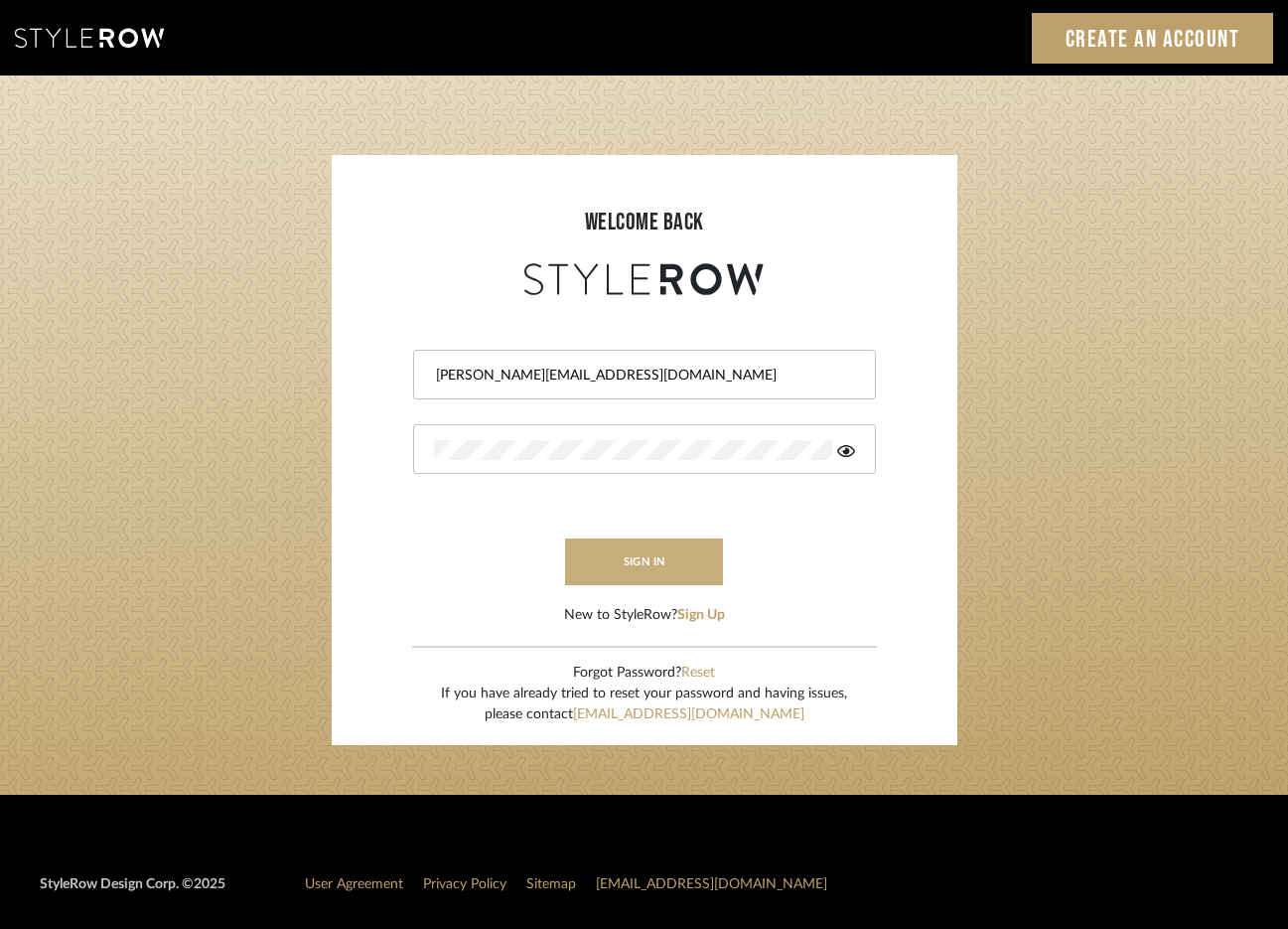 click on "sign in" at bounding box center [644, 561] 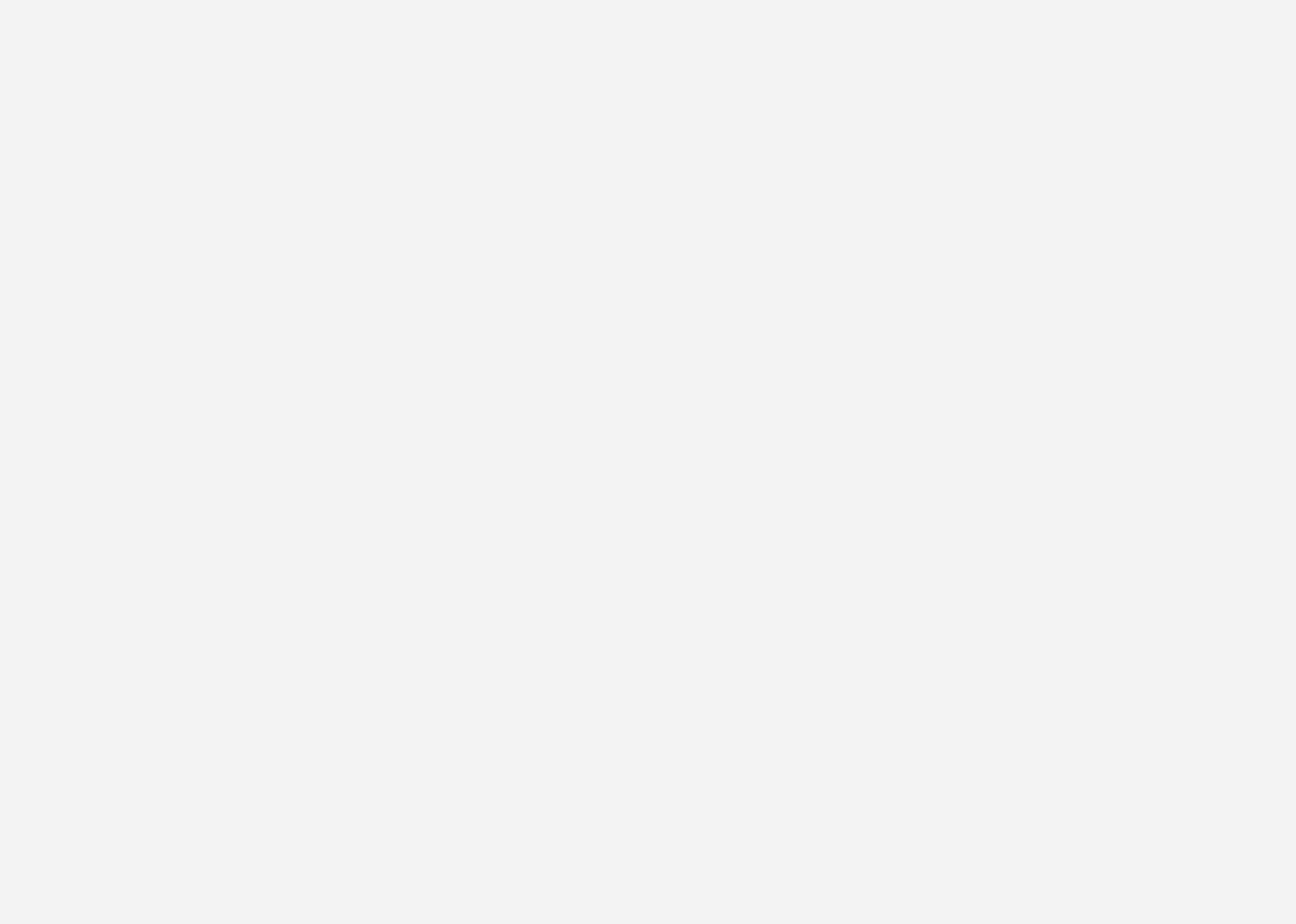 scroll, scrollTop: 0, scrollLeft: 0, axis: both 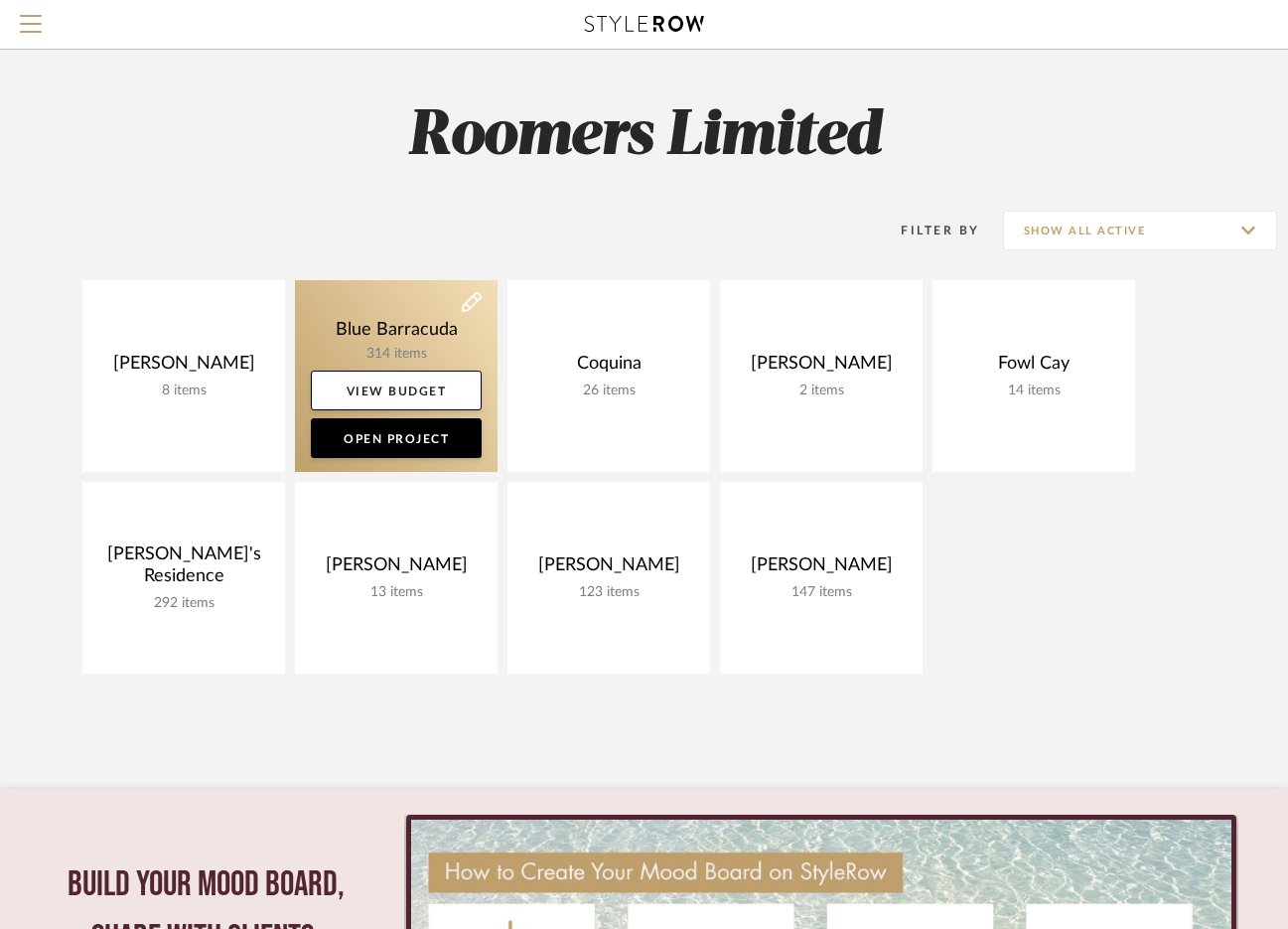 click 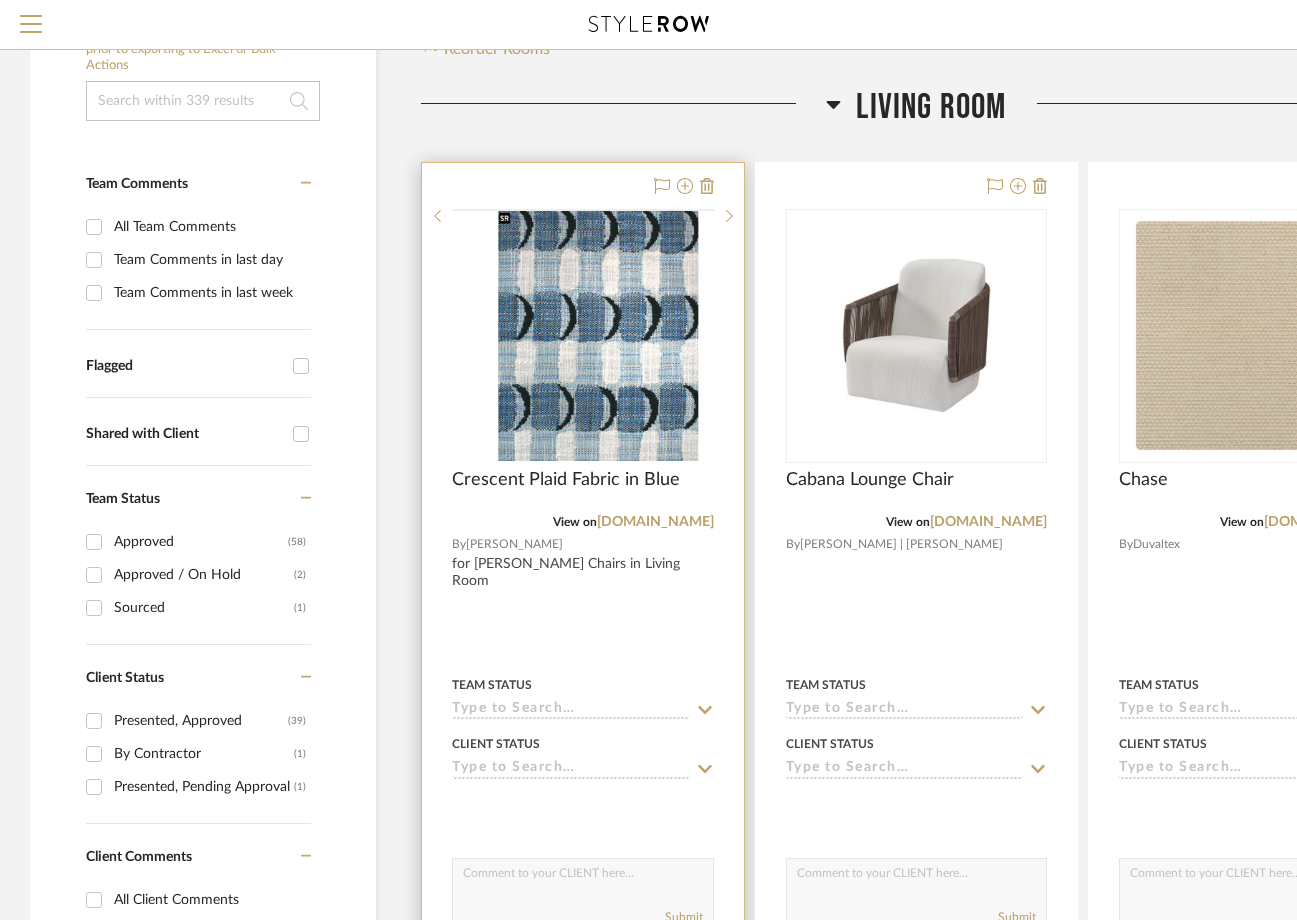 scroll, scrollTop: 300, scrollLeft: 0, axis: vertical 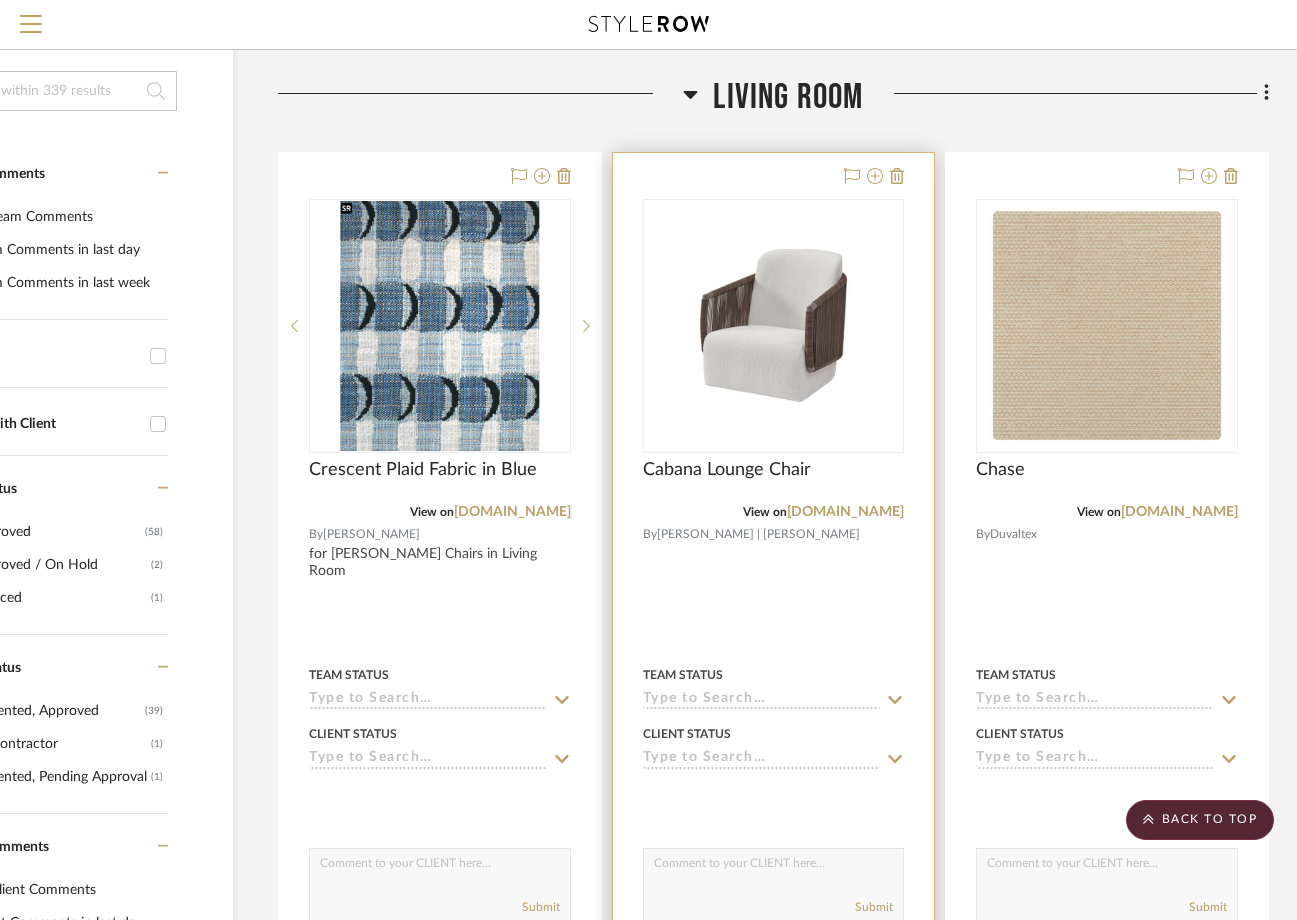 drag, startPoint x: 680, startPoint y: 565, endPoint x: 774, endPoint y: 577, distance: 94.76286 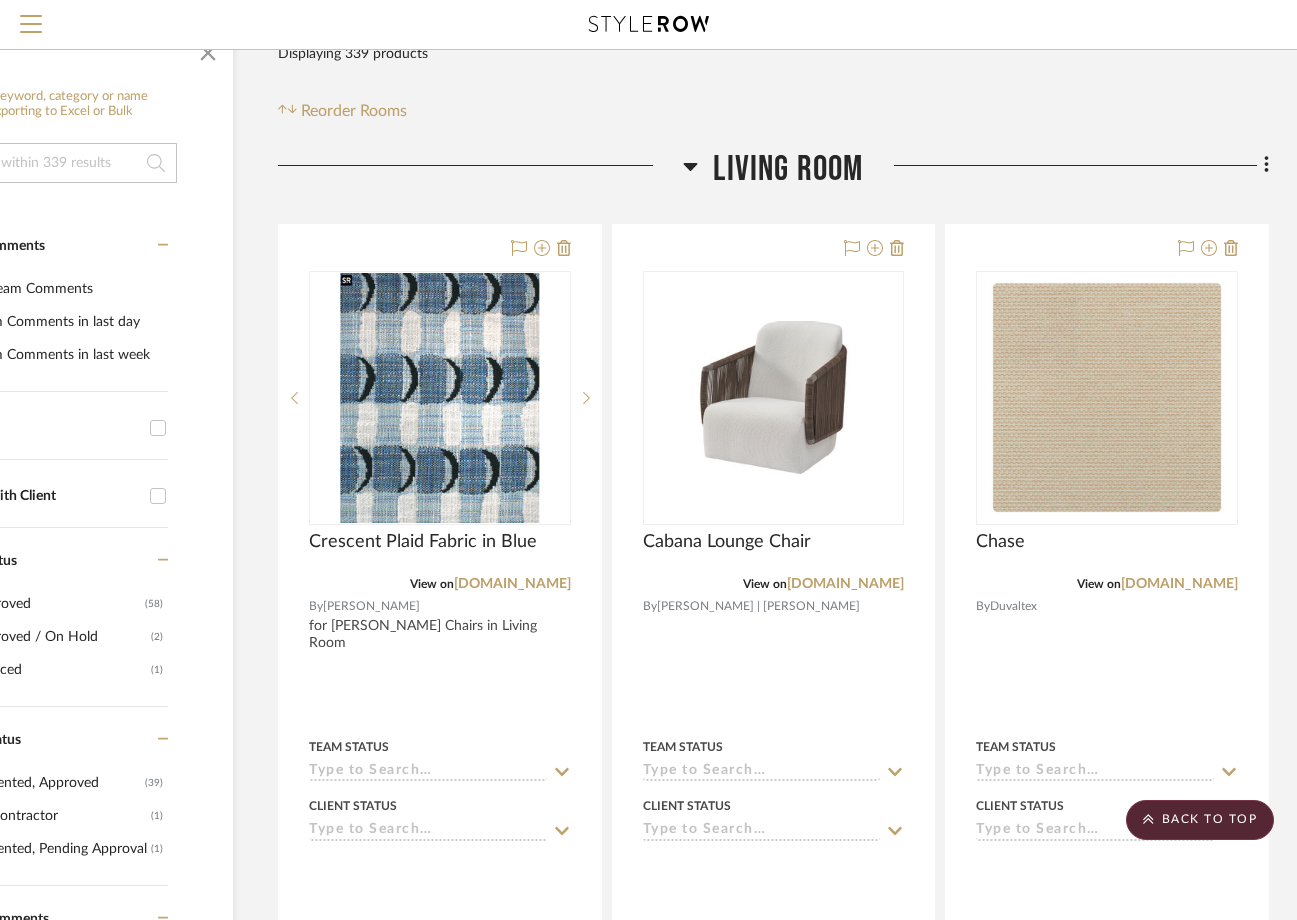 scroll, scrollTop: 200, scrollLeft: 143, axis: both 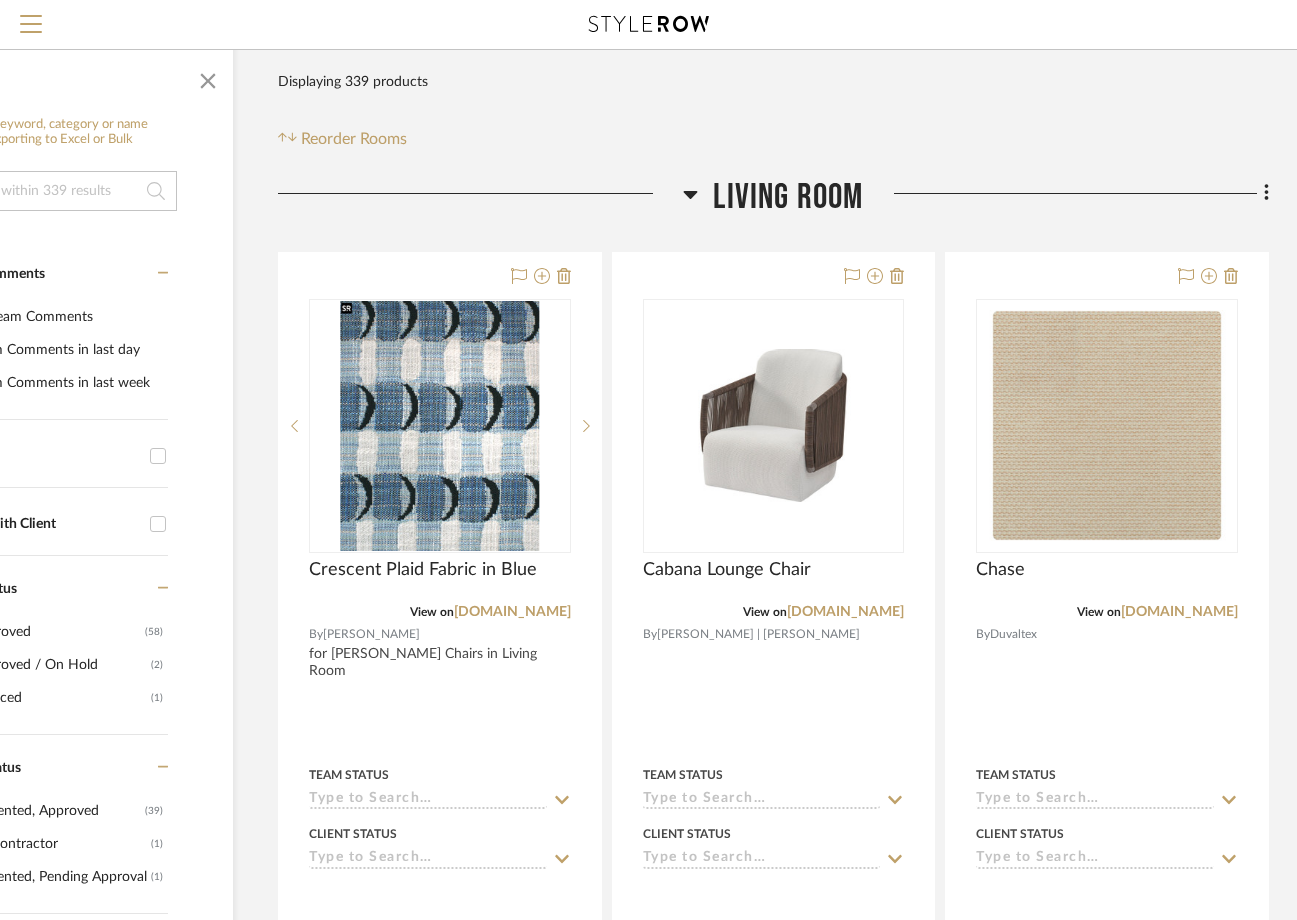 click on "Living Room" 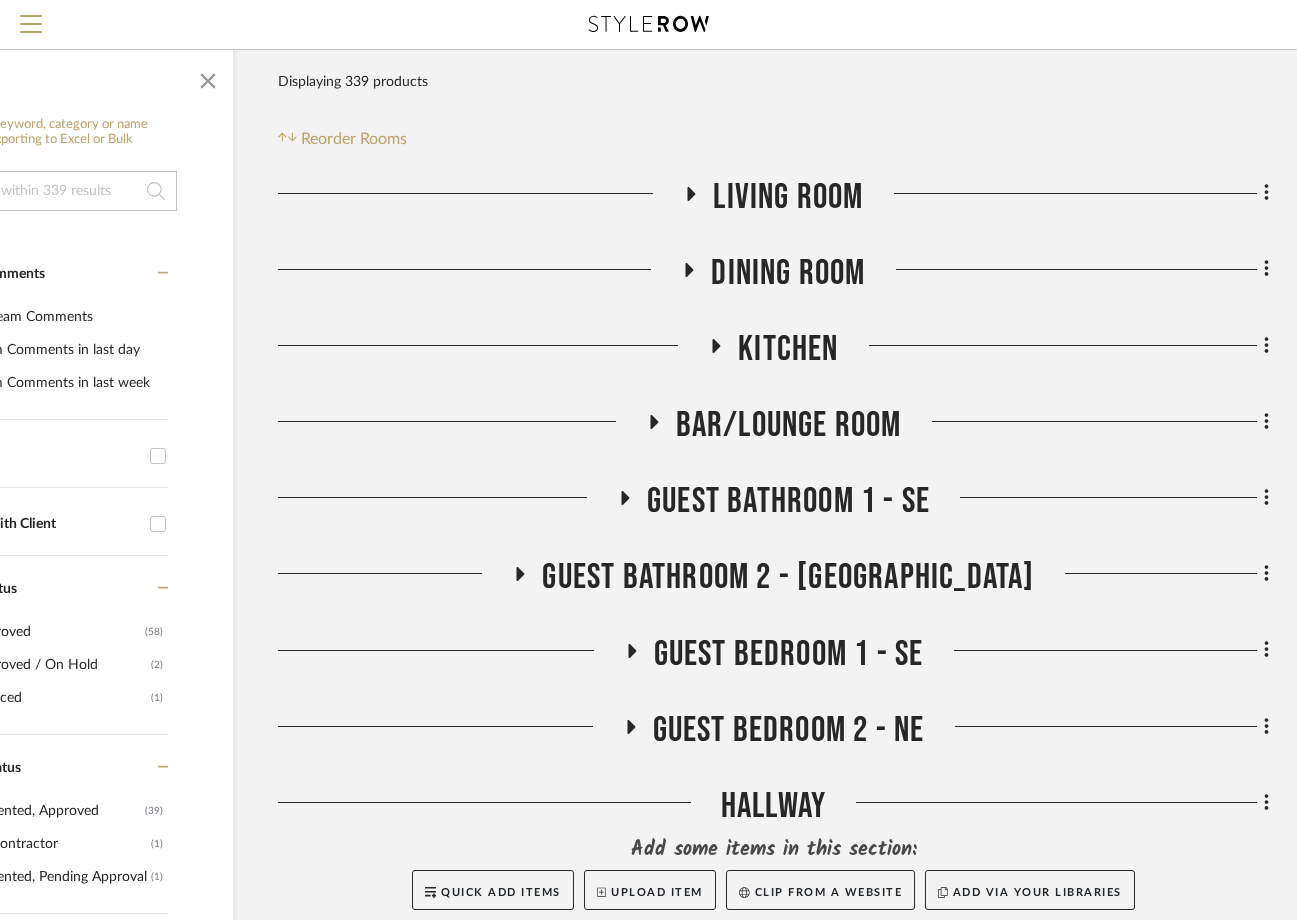click on "Kitchen" 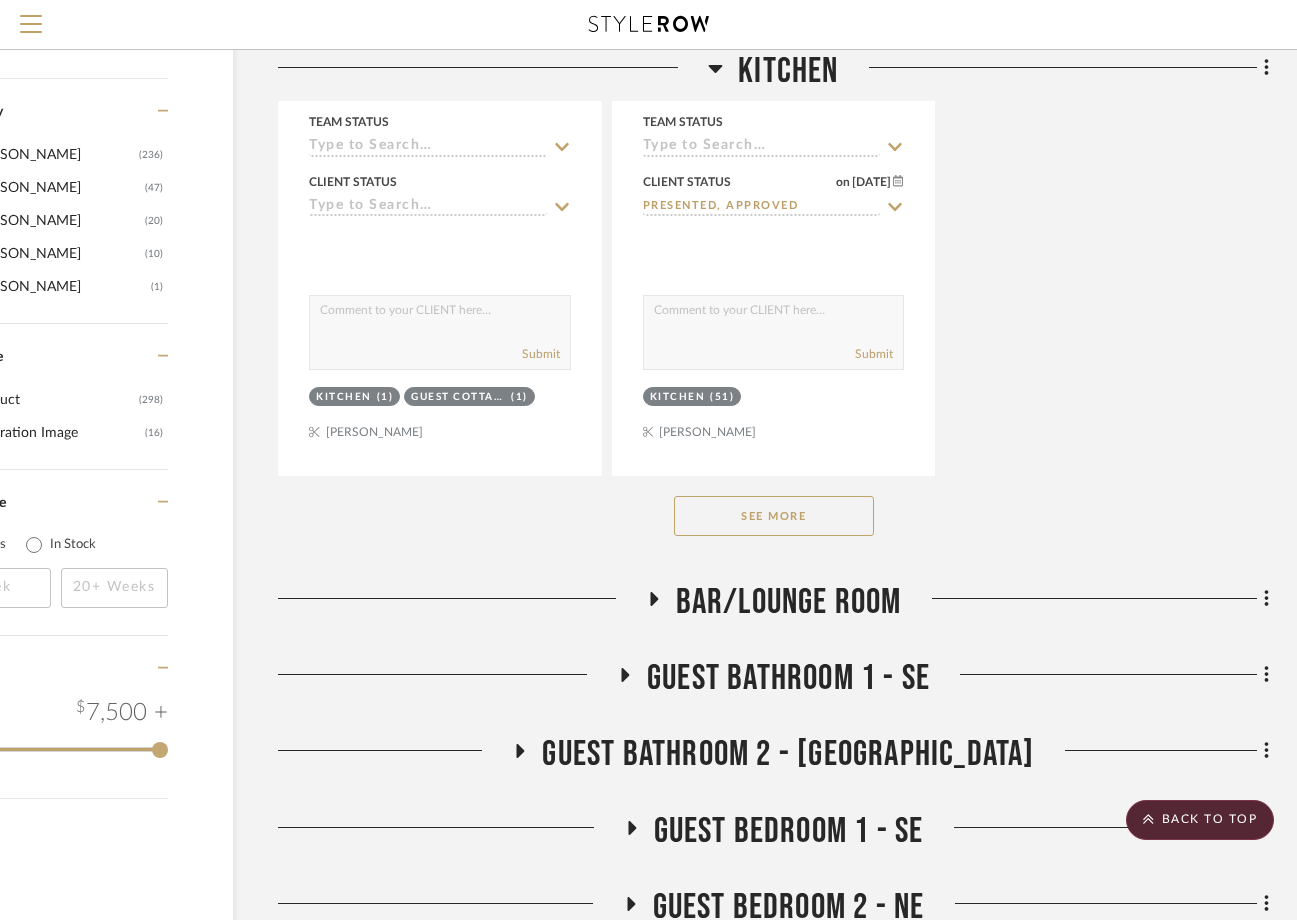 scroll, scrollTop: 2800, scrollLeft: 143, axis: both 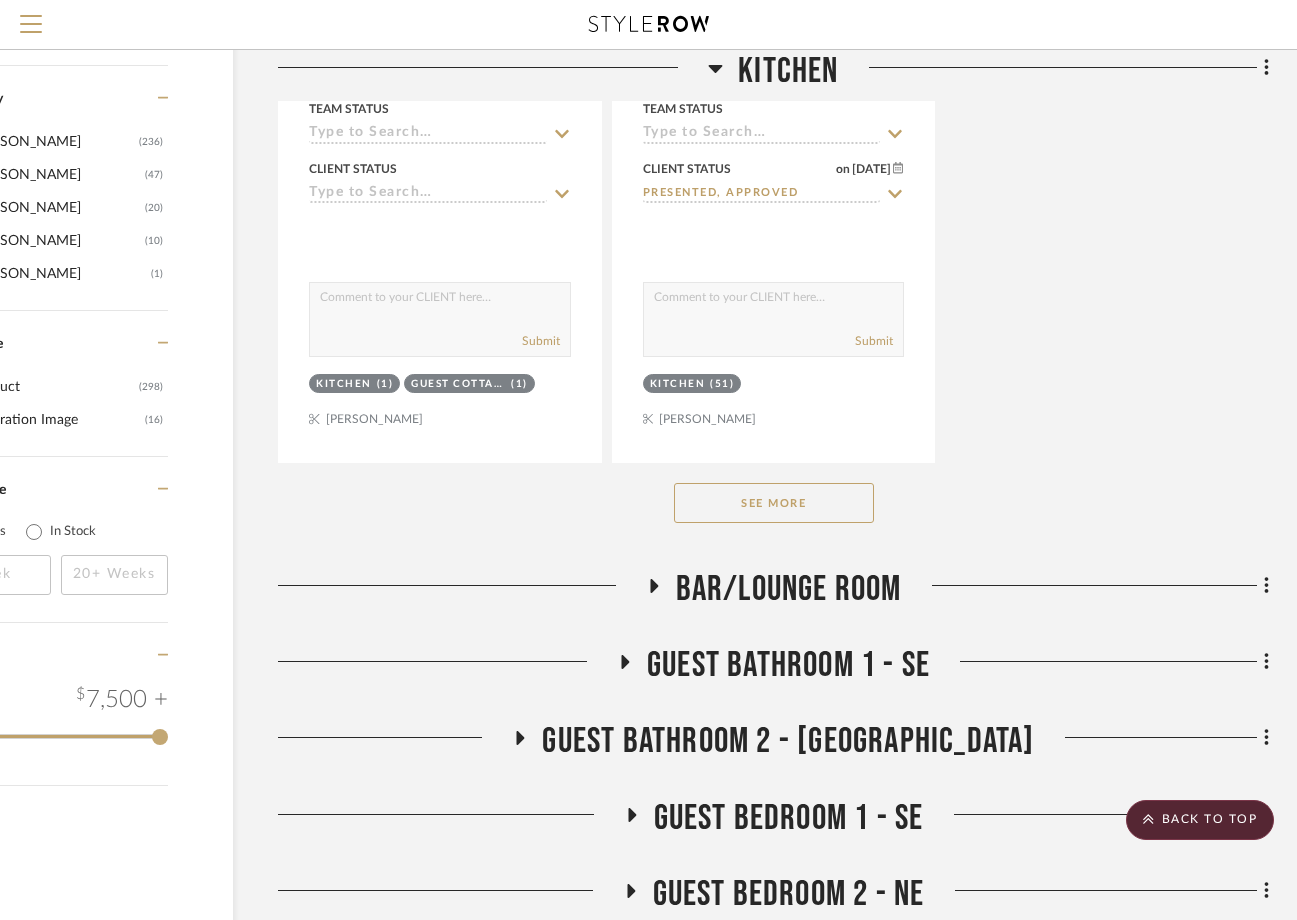 click on "See More" 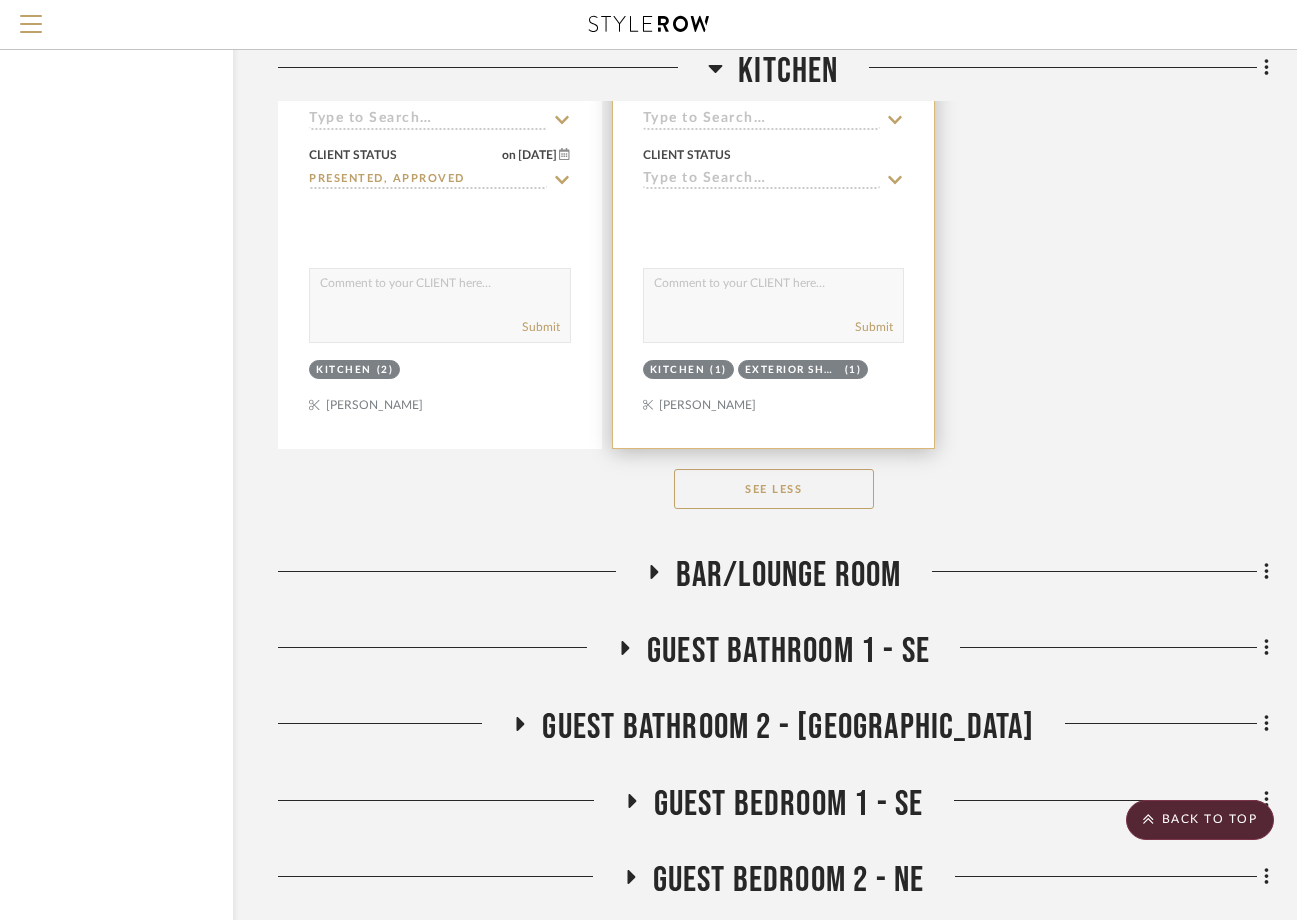 scroll, scrollTop: 3700, scrollLeft: 143, axis: both 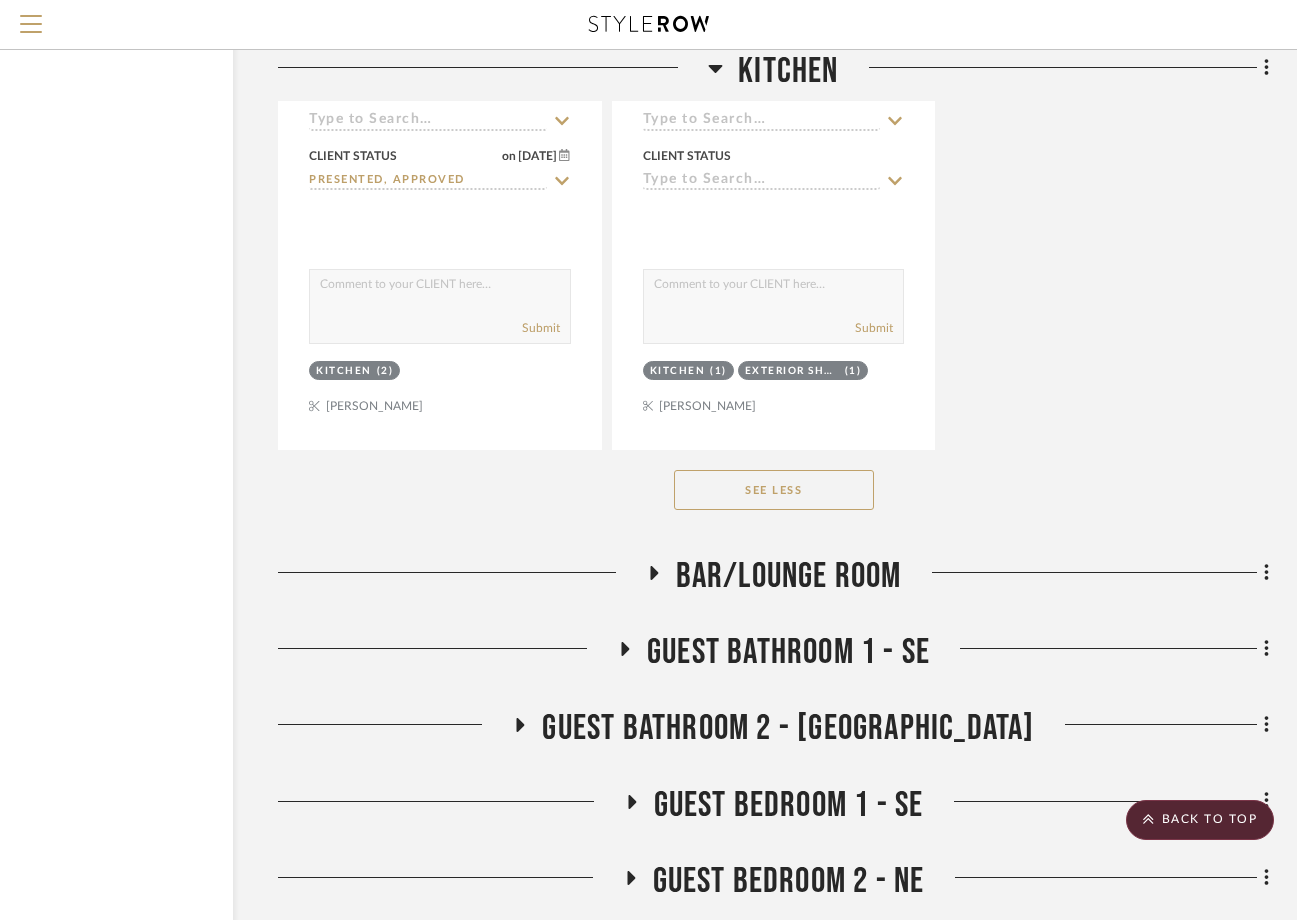 click 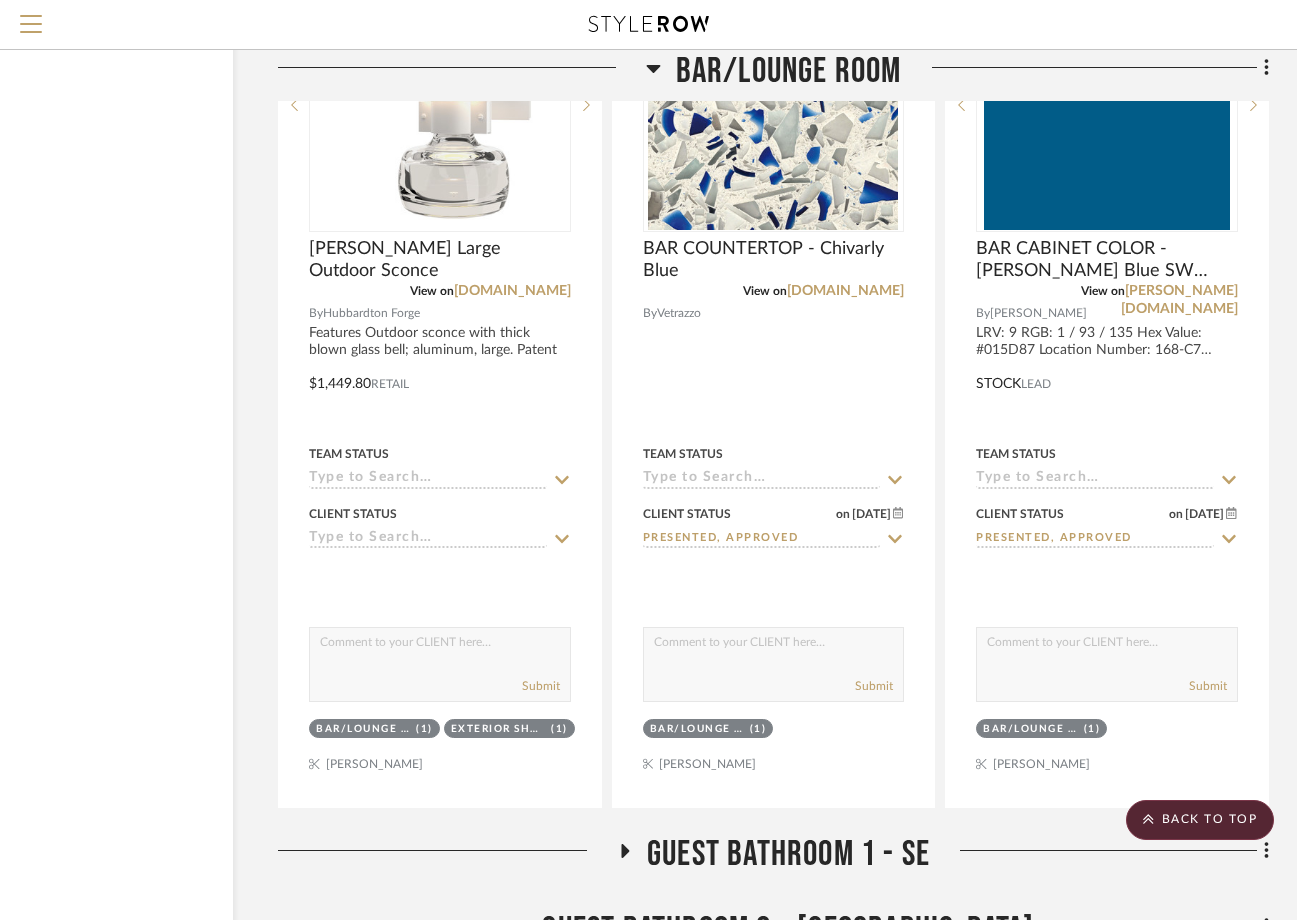 scroll, scrollTop: 3800, scrollLeft: 143, axis: both 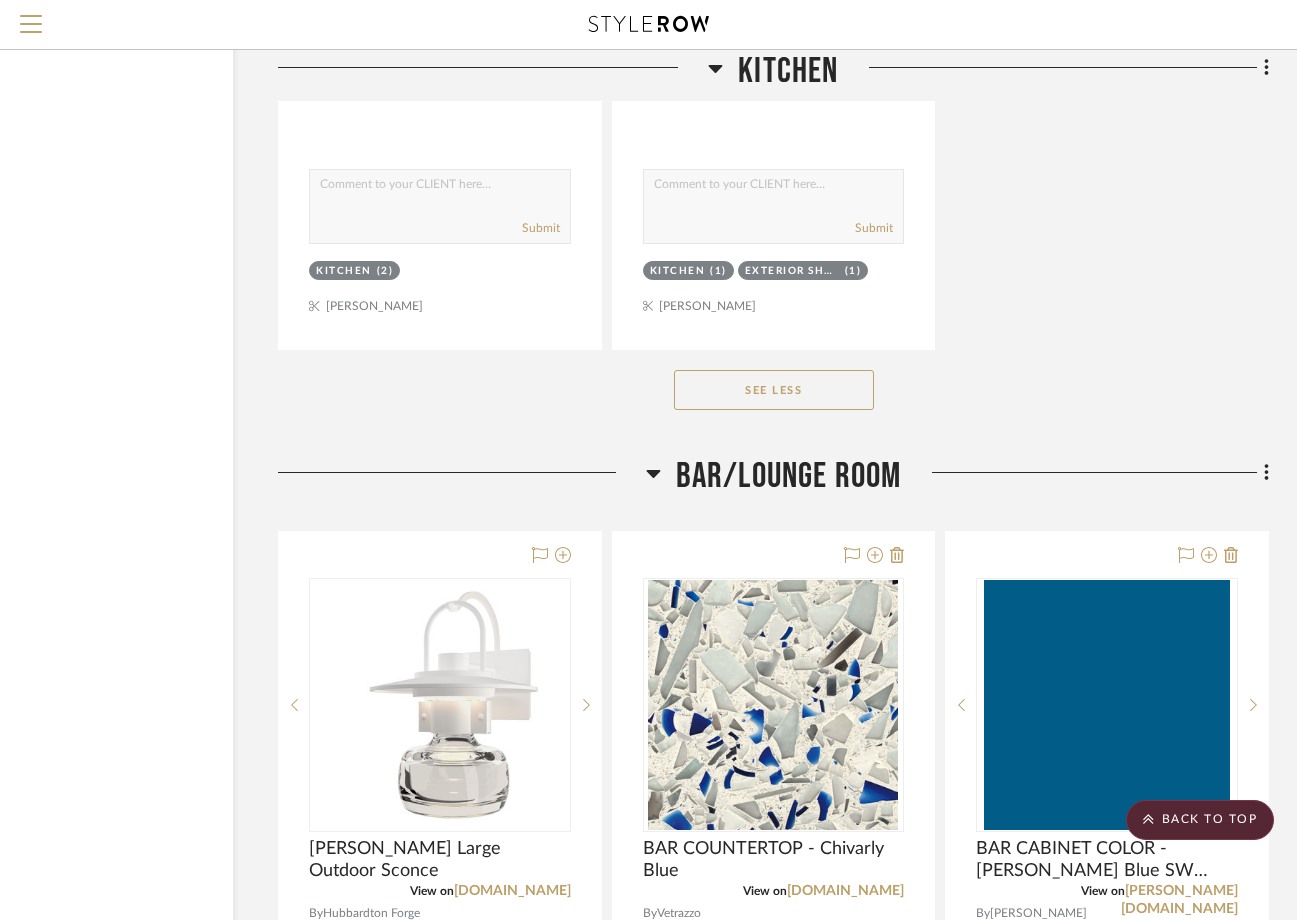 click on "Bar/Lounge Room" 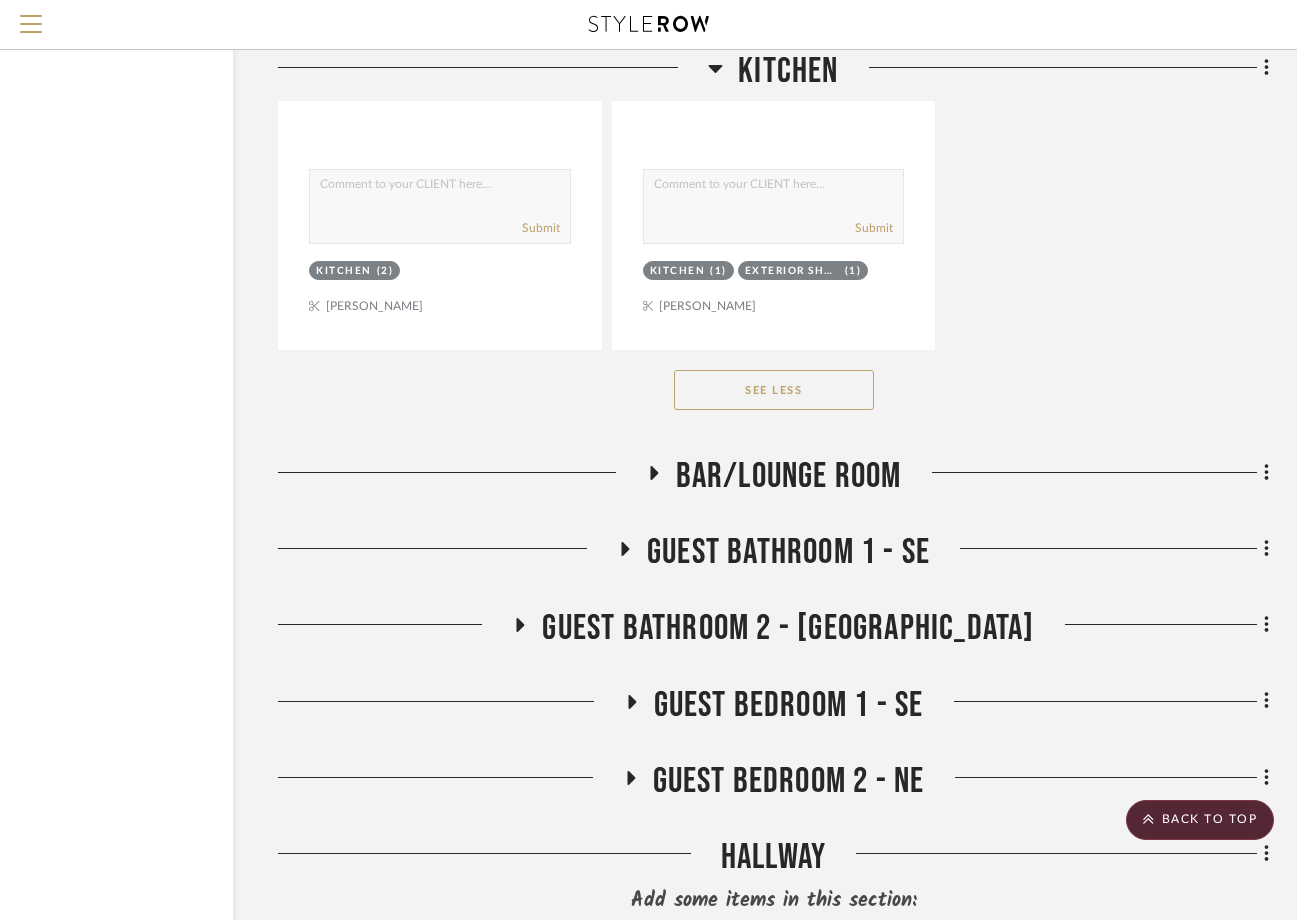 click on "Bar/Lounge Room" 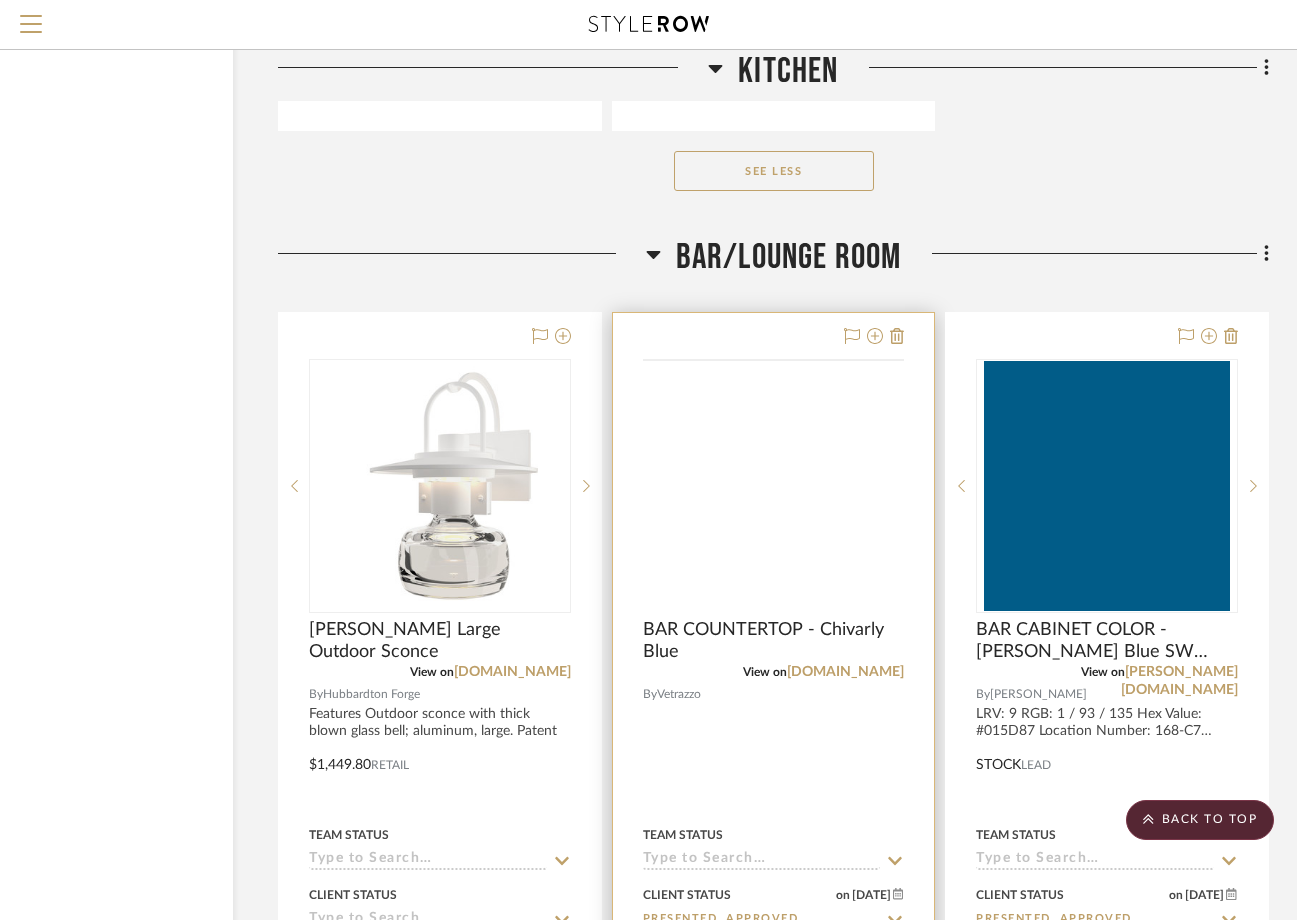scroll, scrollTop: 4000, scrollLeft: 143, axis: both 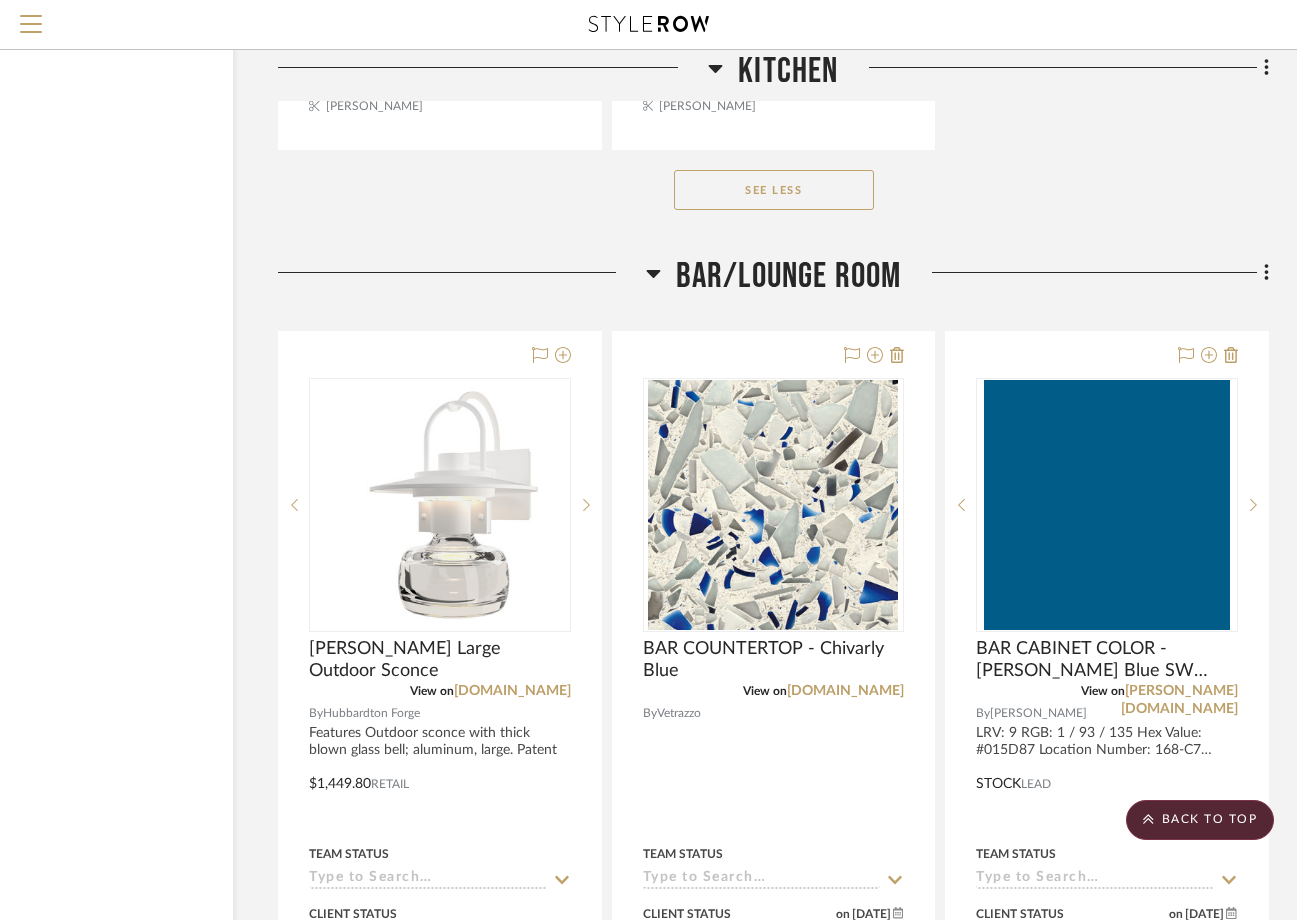 click on "Bar/Lounge Room" 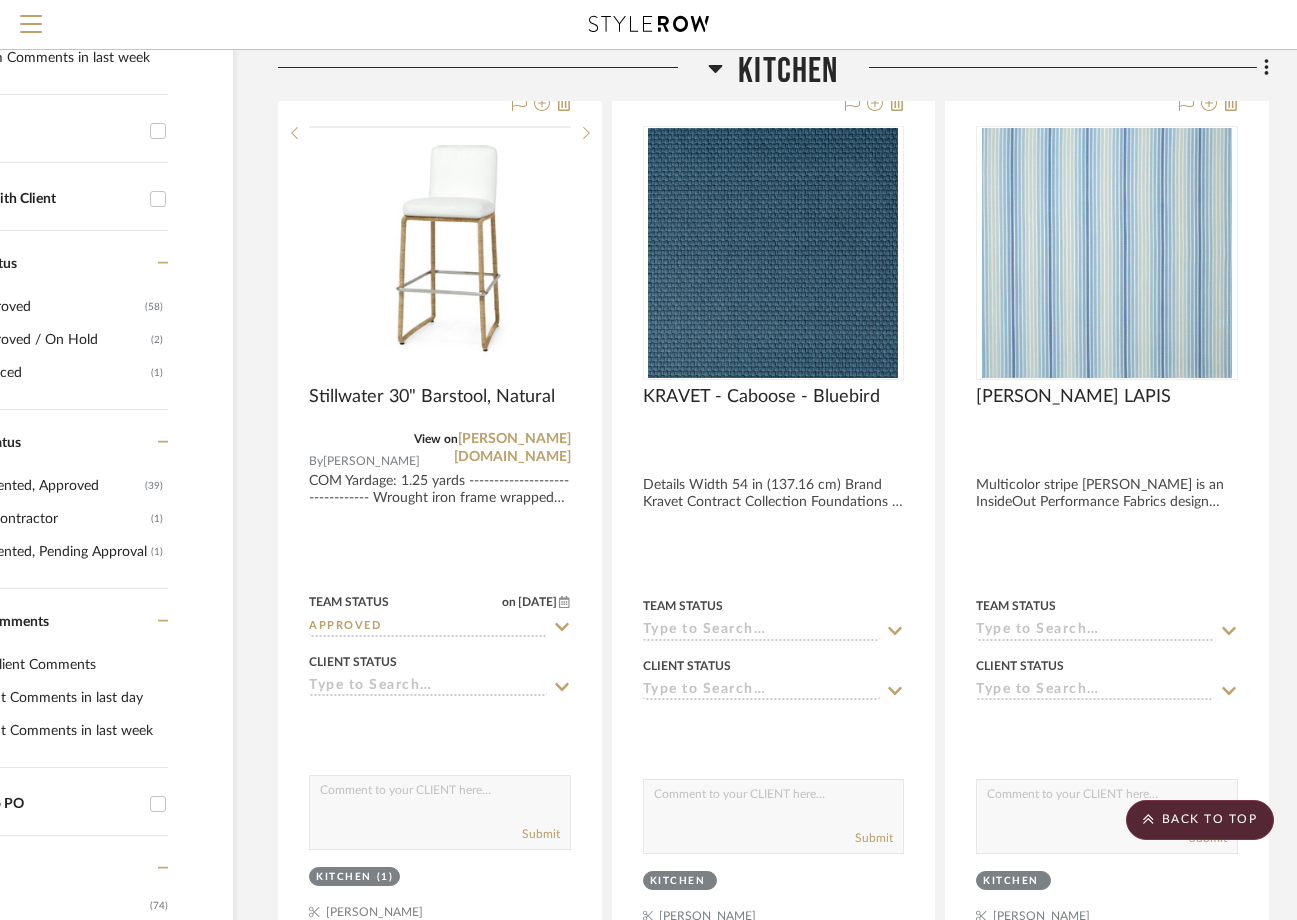 scroll, scrollTop: 500, scrollLeft: 143, axis: both 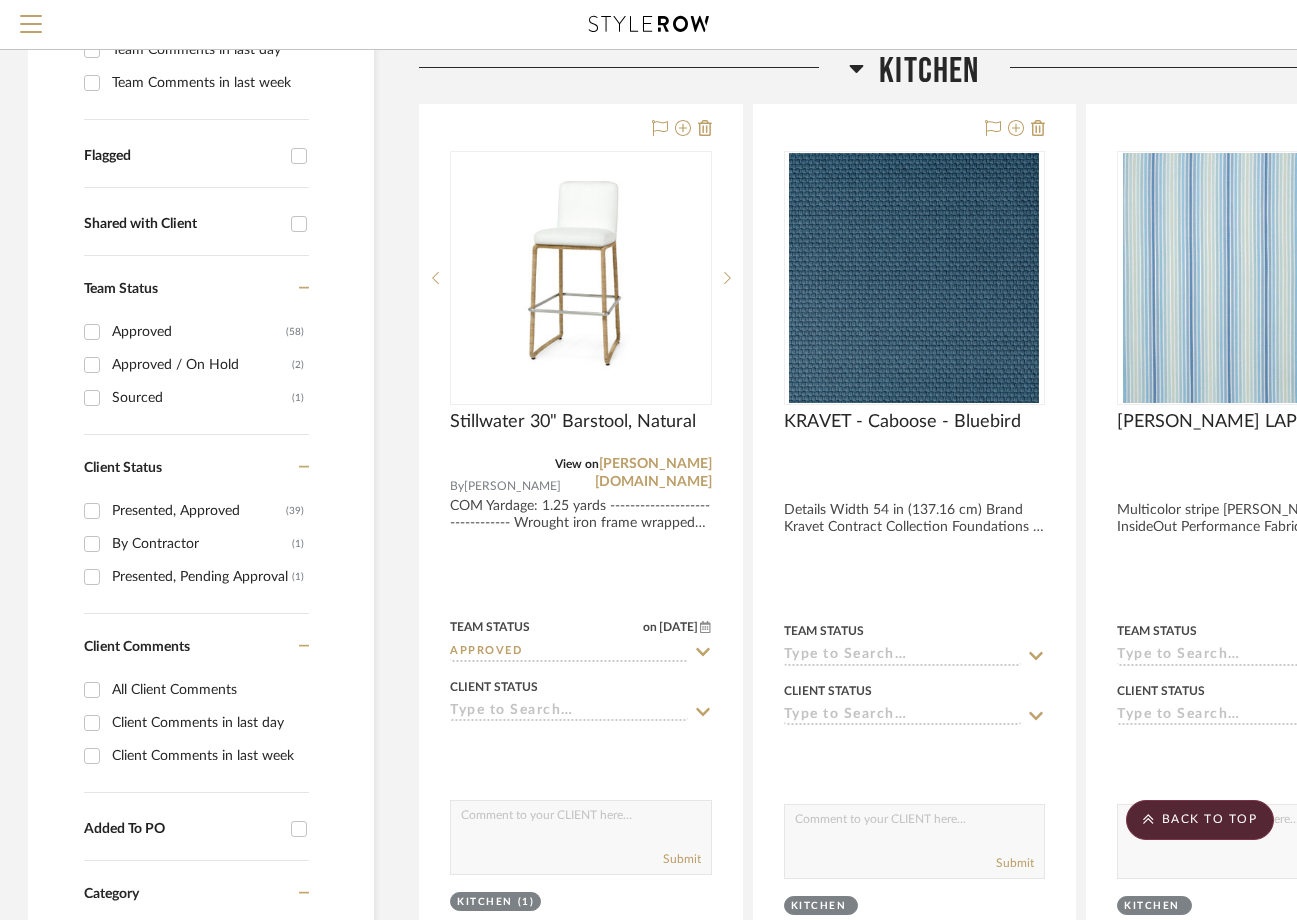 drag, startPoint x: 188, startPoint y: 530, endPoint x: 76, endPoint y: 533, distance: 112.04017 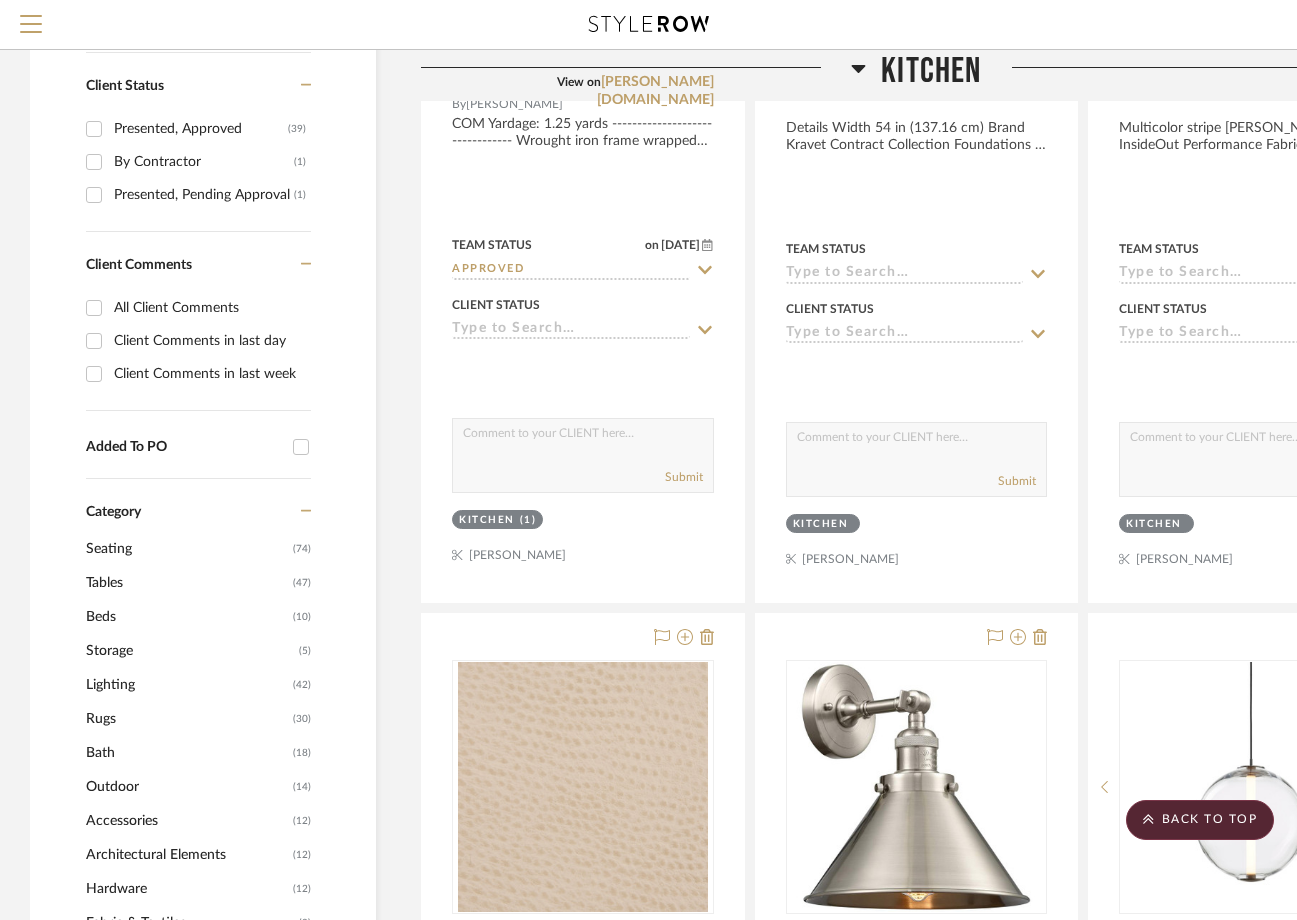 scroll, scrollTop: 1100, scrollLeft: 0, axis: vertical 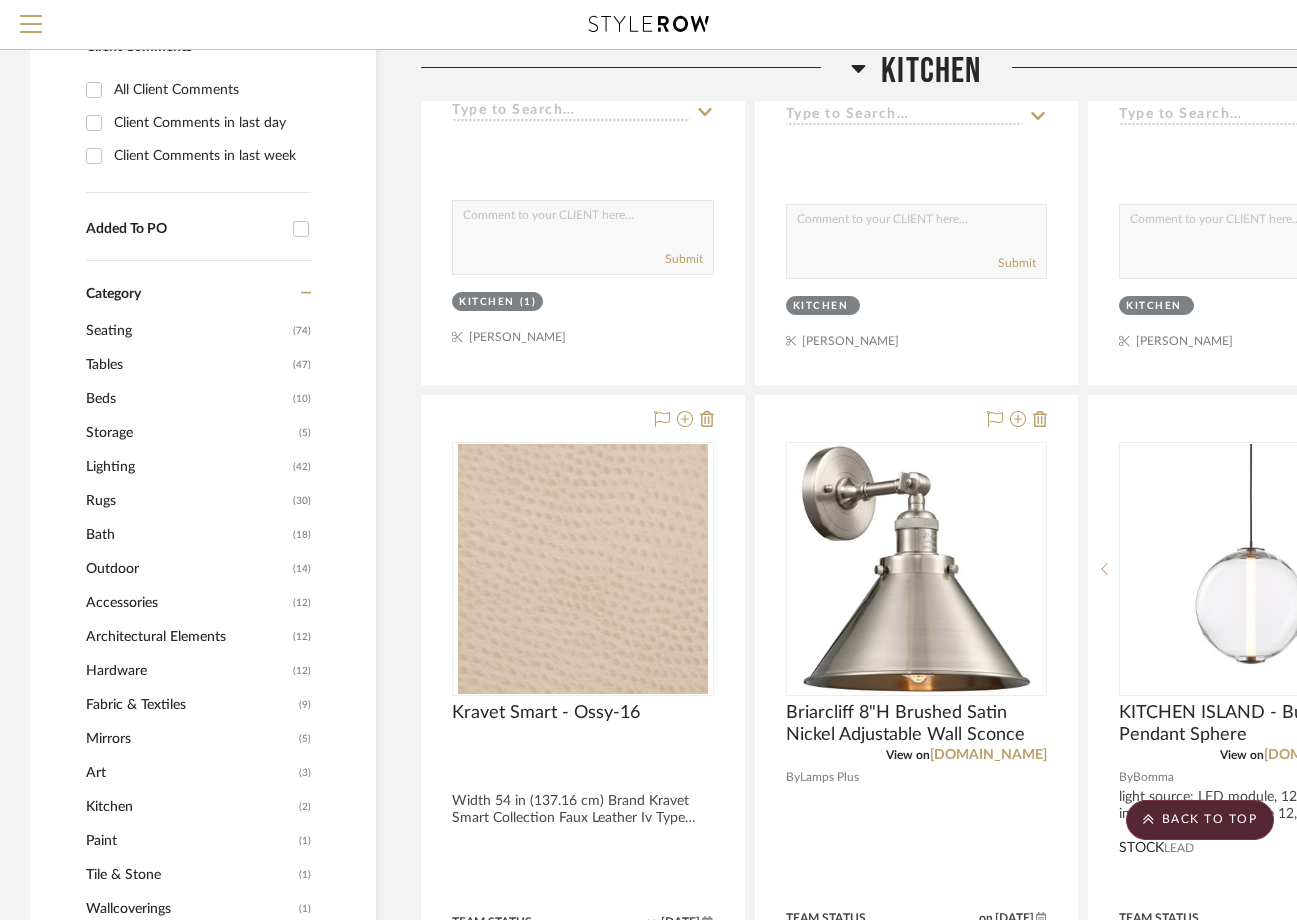 click on "Seating" 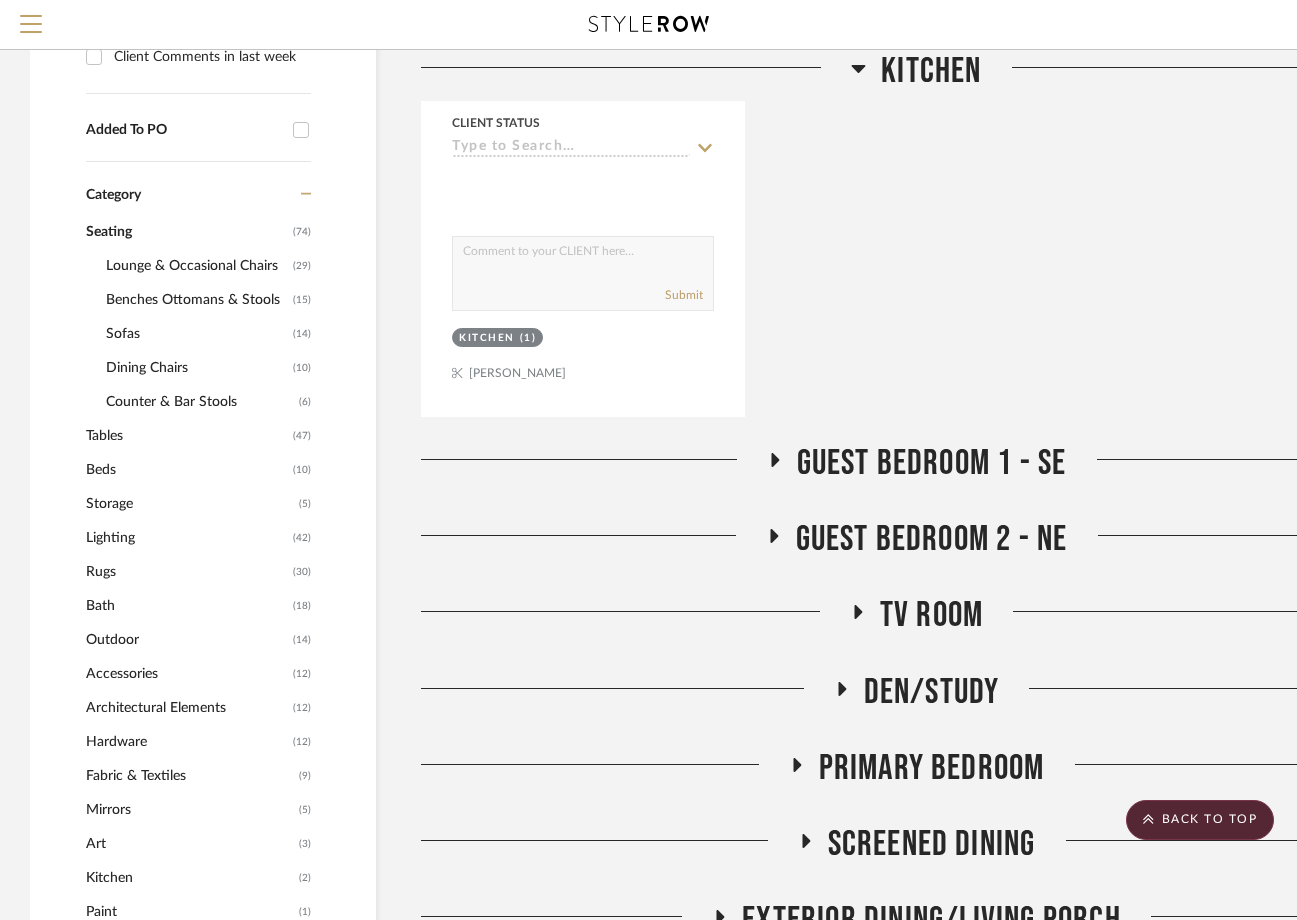 scroll, scrollTop: 1067, scrollLeft: 0, axis: vertical 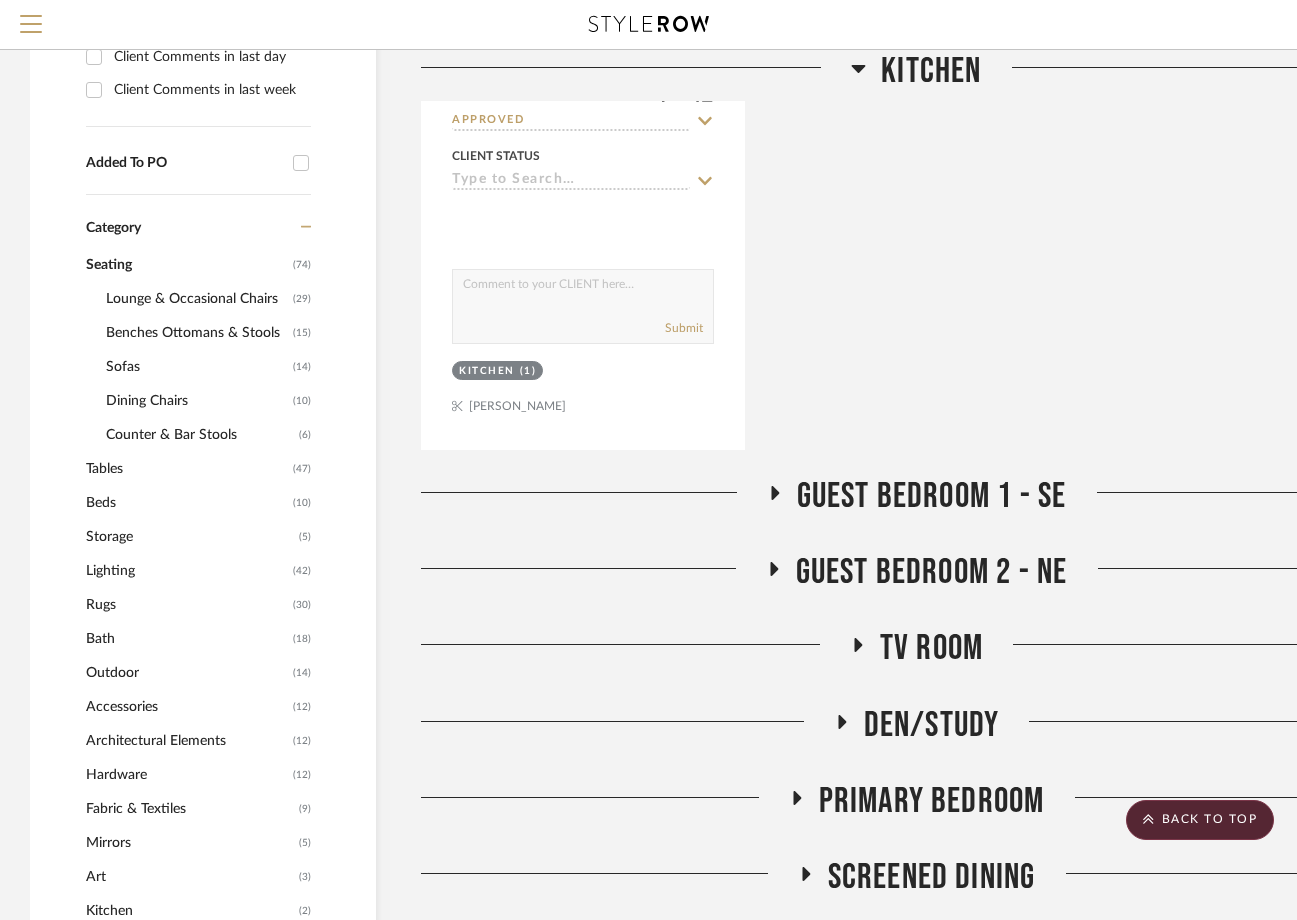 click on "Counter & Bar Stools" 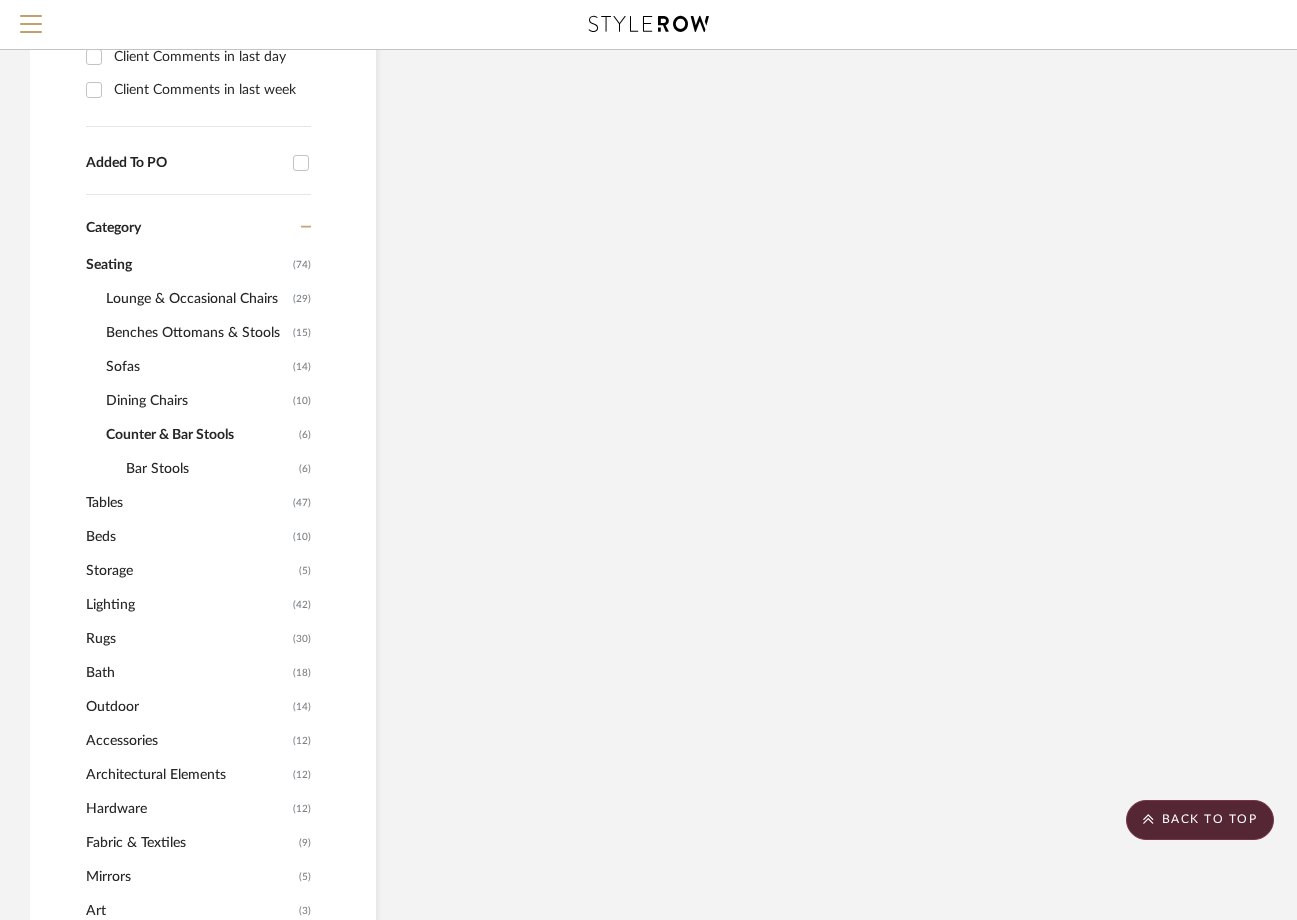 scroll, scrollTop: 921, scrollLeft: 0, axis: vertical 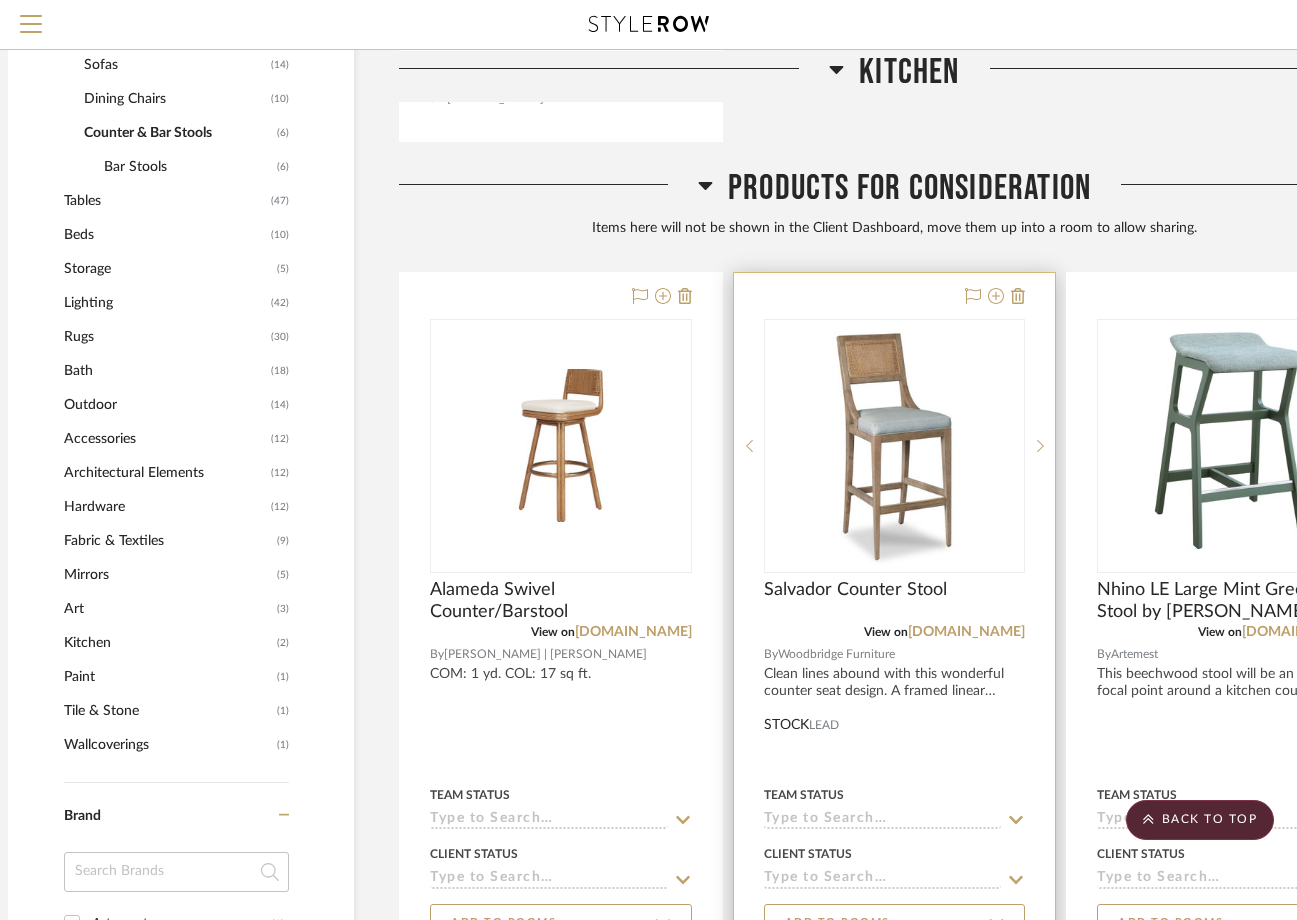 drag, startPoint x: 655, startPoint y: 609, endPoint x: 724, endPoint y: 631, distance: 72.42237 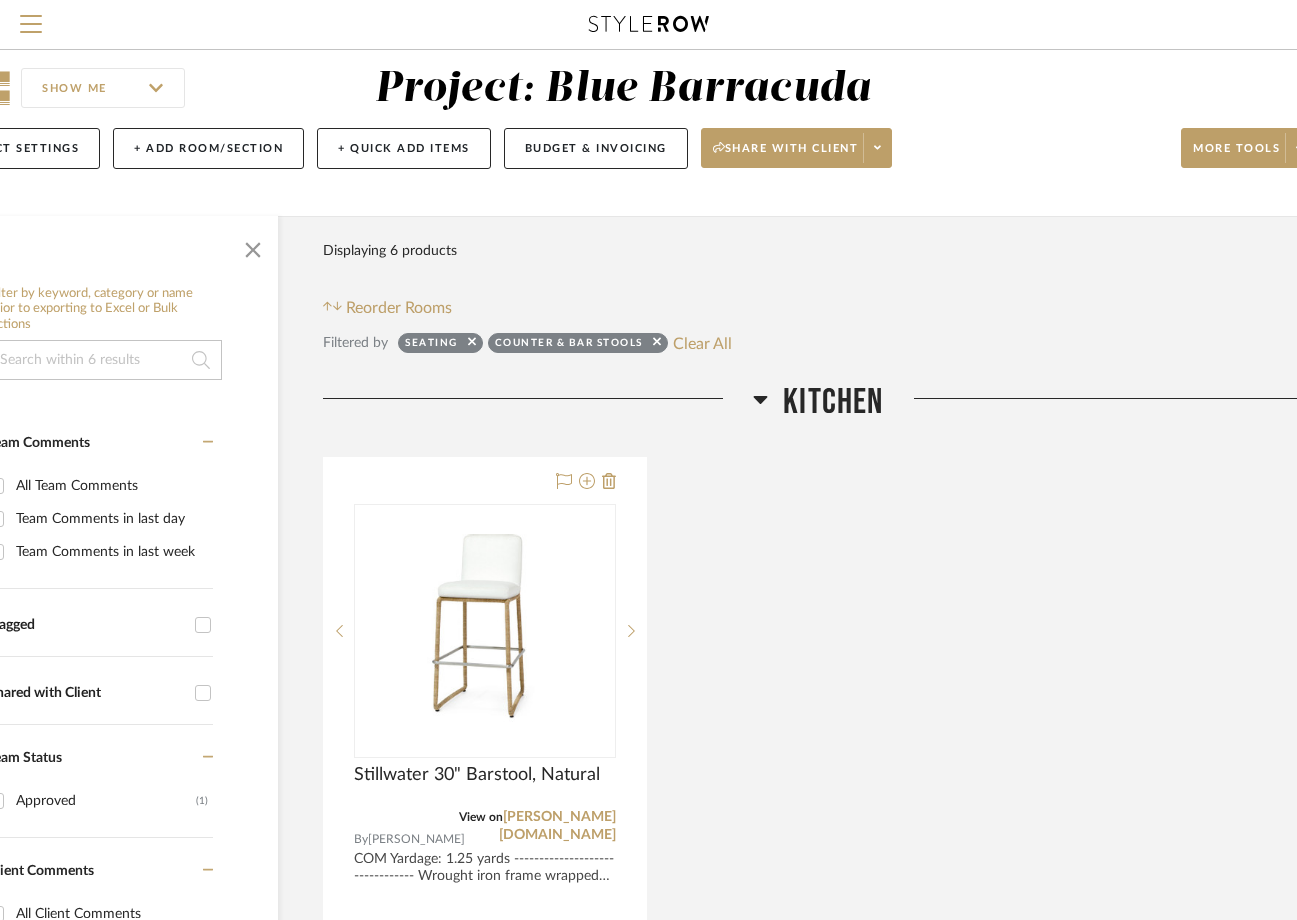 scroll, scrollTop: 0, scrollLeft: 98, axis: horizontal 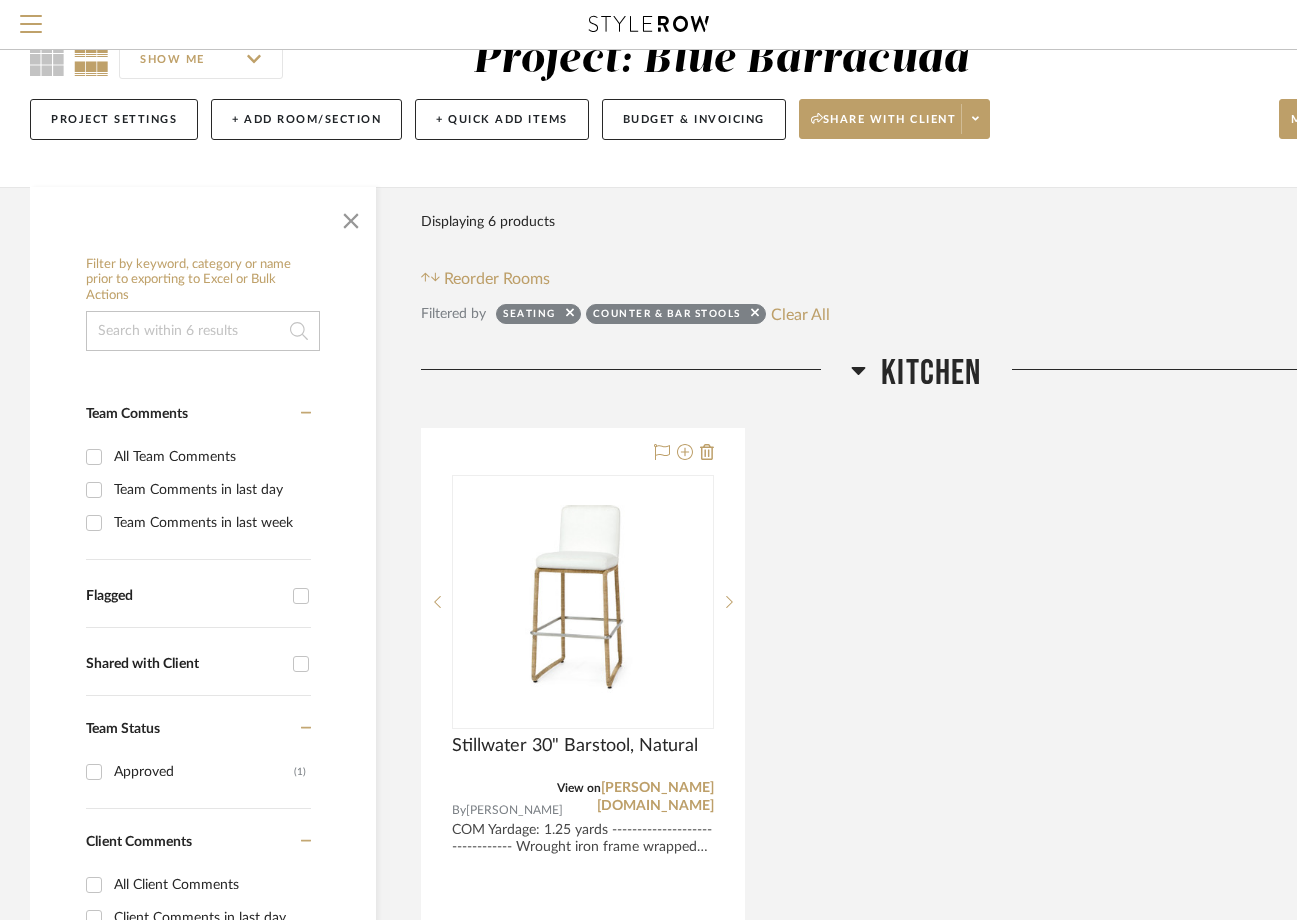 drag, startPoint x: 524, startPoint y: 401, endPoint x: 265, endPoint y: 339, distance: 266.31747 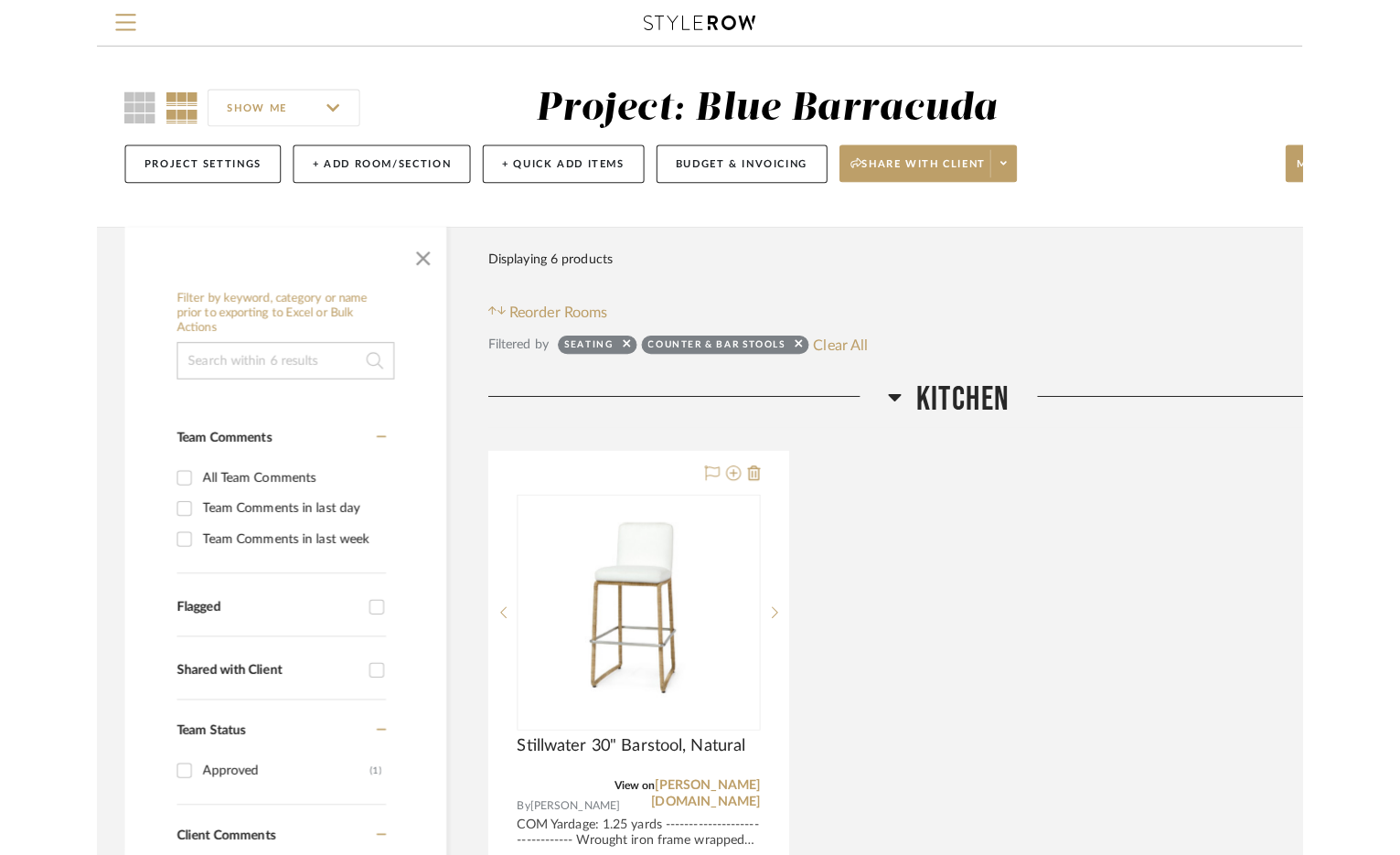 scroll, scrollTop: 0, scrollLeft: 0, axis: both 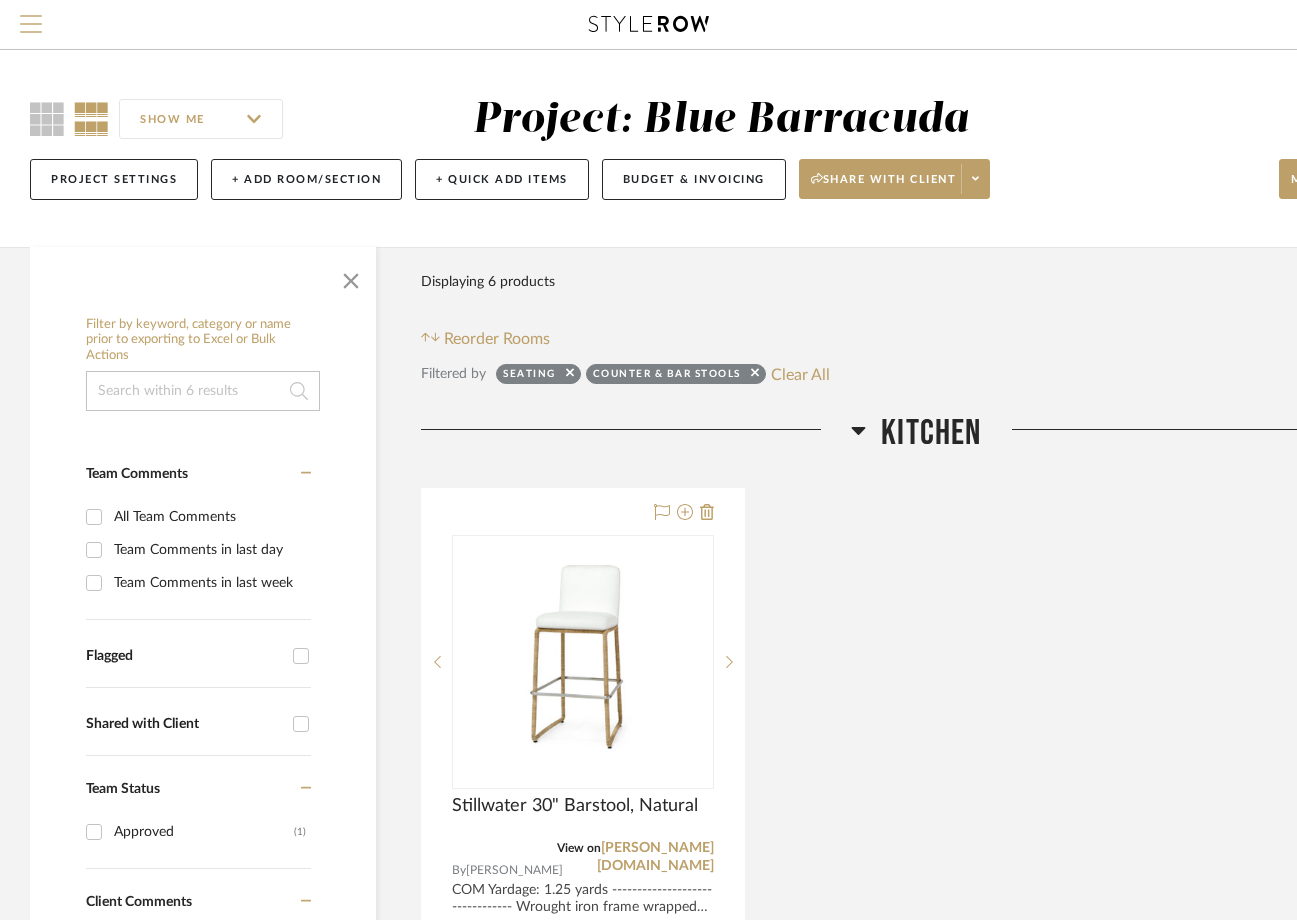 click at bounding box center (31, 30) 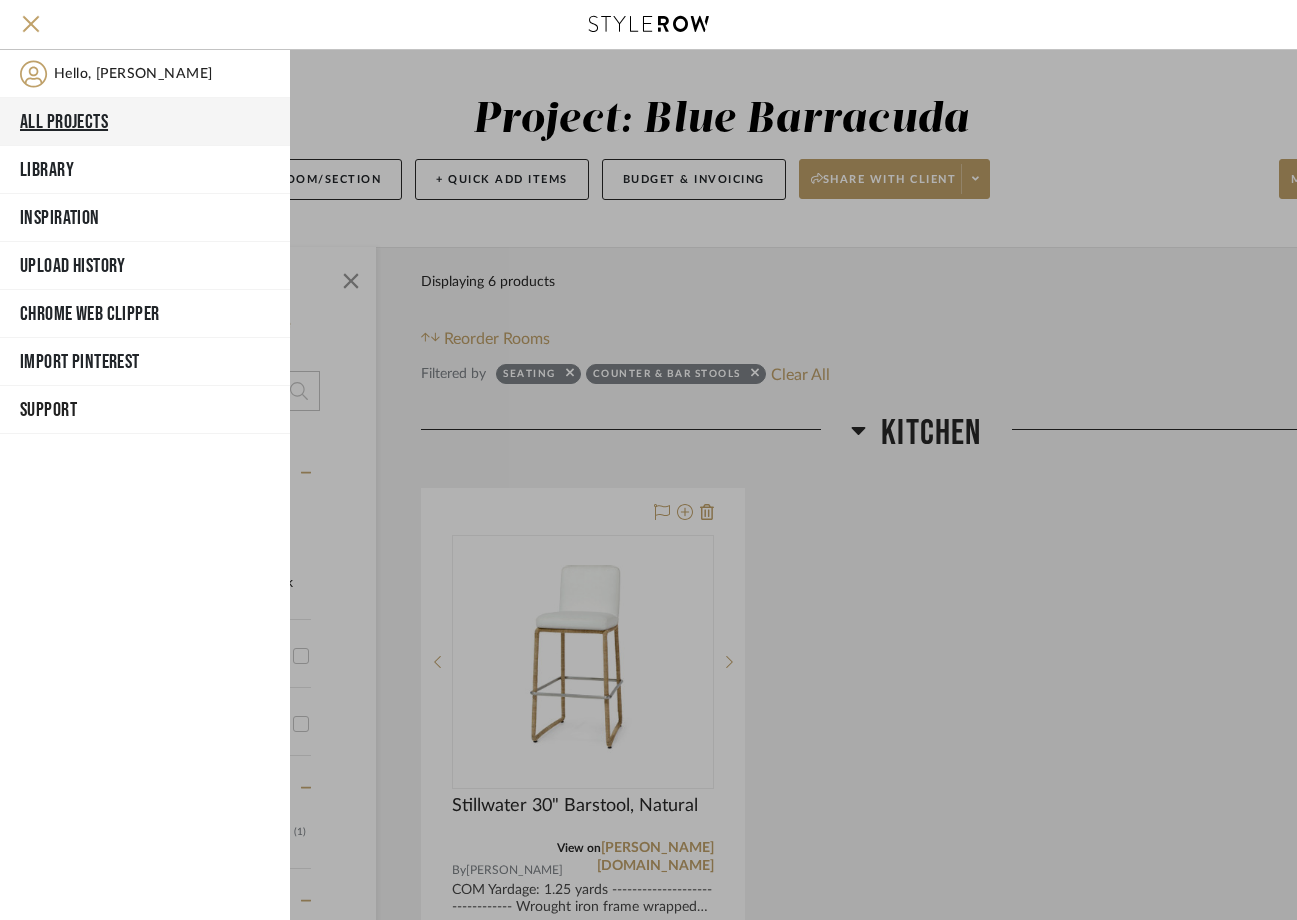click on "All Projects" at bounding box center (145, 122) 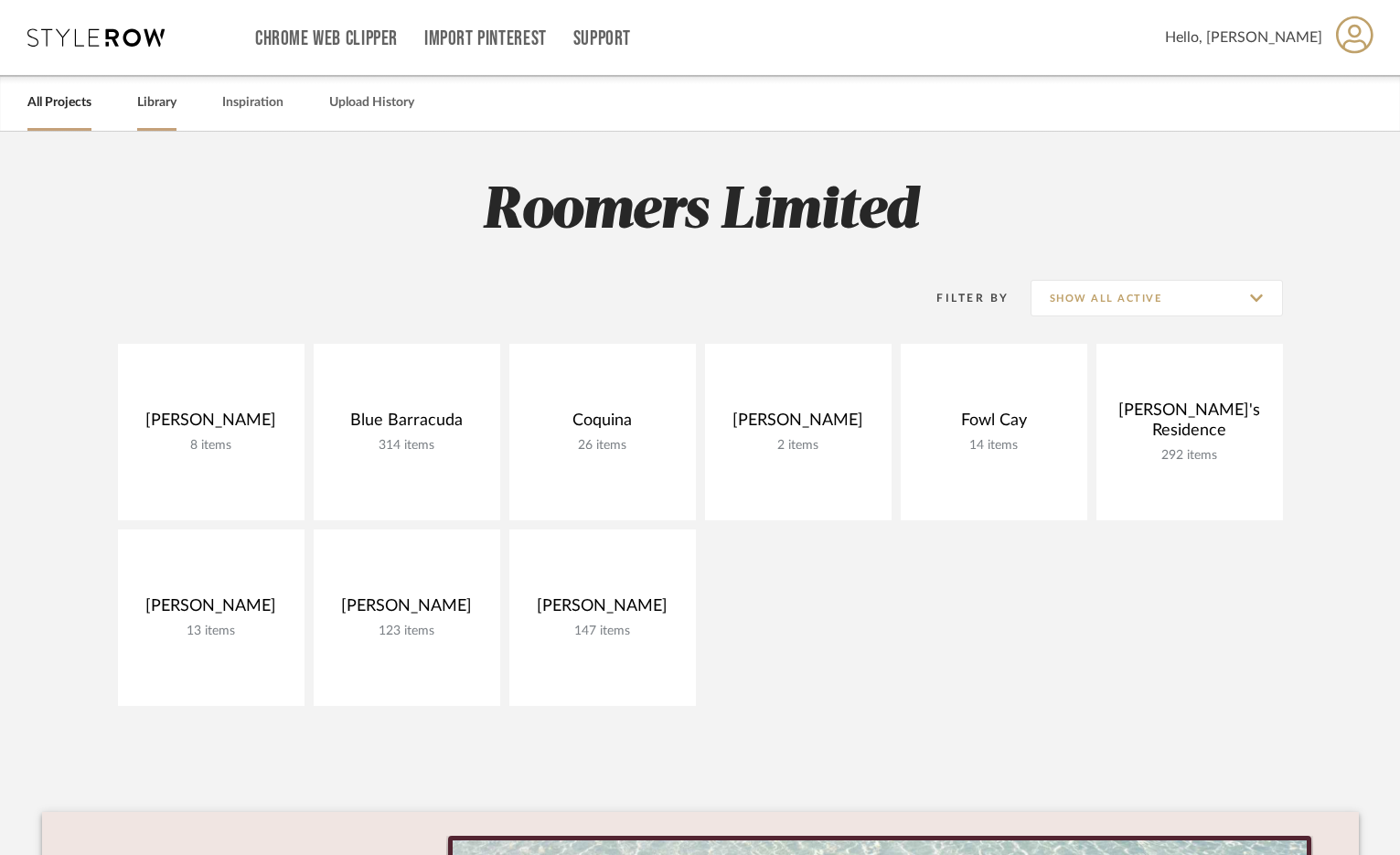 click on "Library" at bounding box center (156, 102) 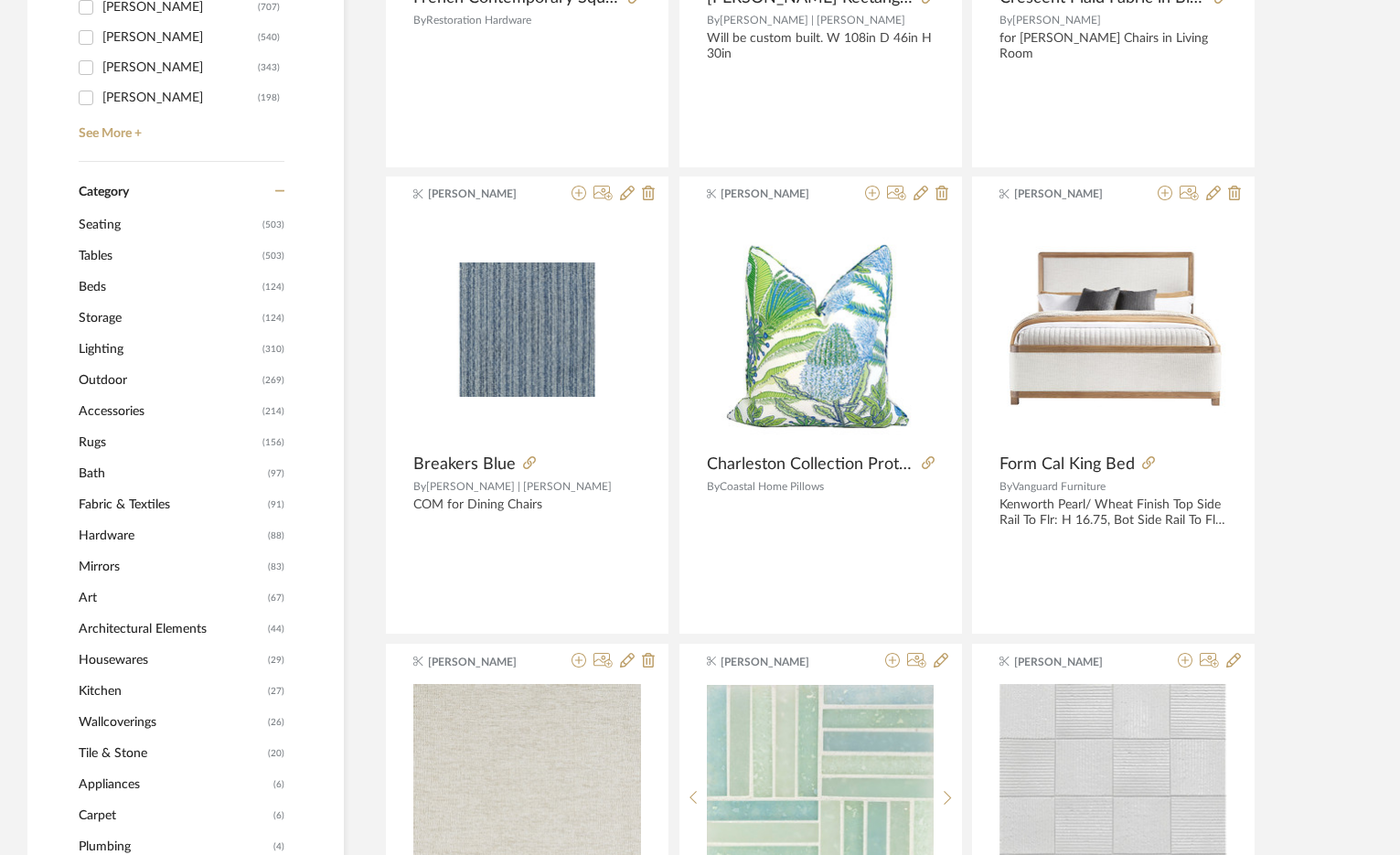 click on "Seating" 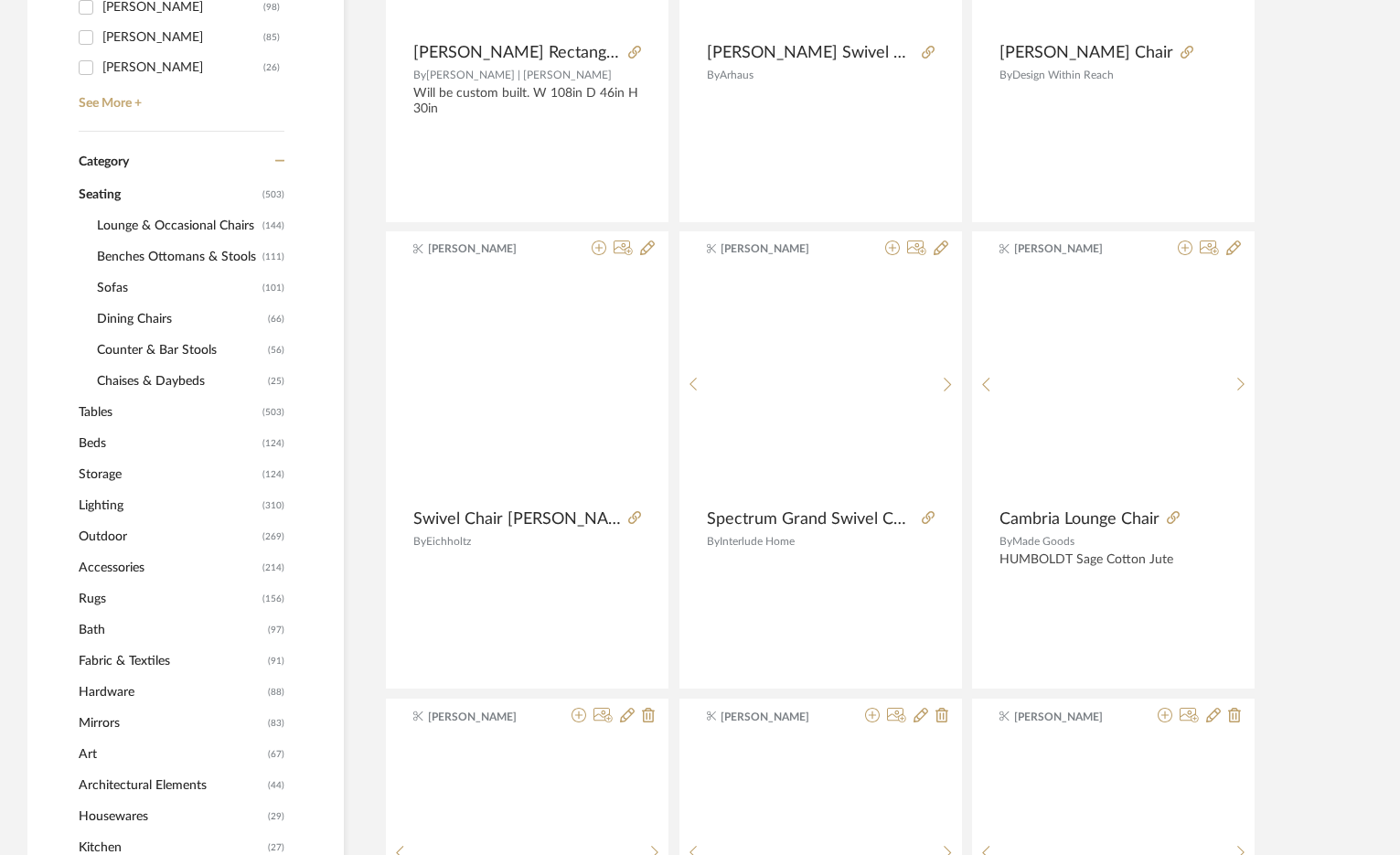 scroll, scrollTop: 637, scrollLeft: 0, axis: vertical 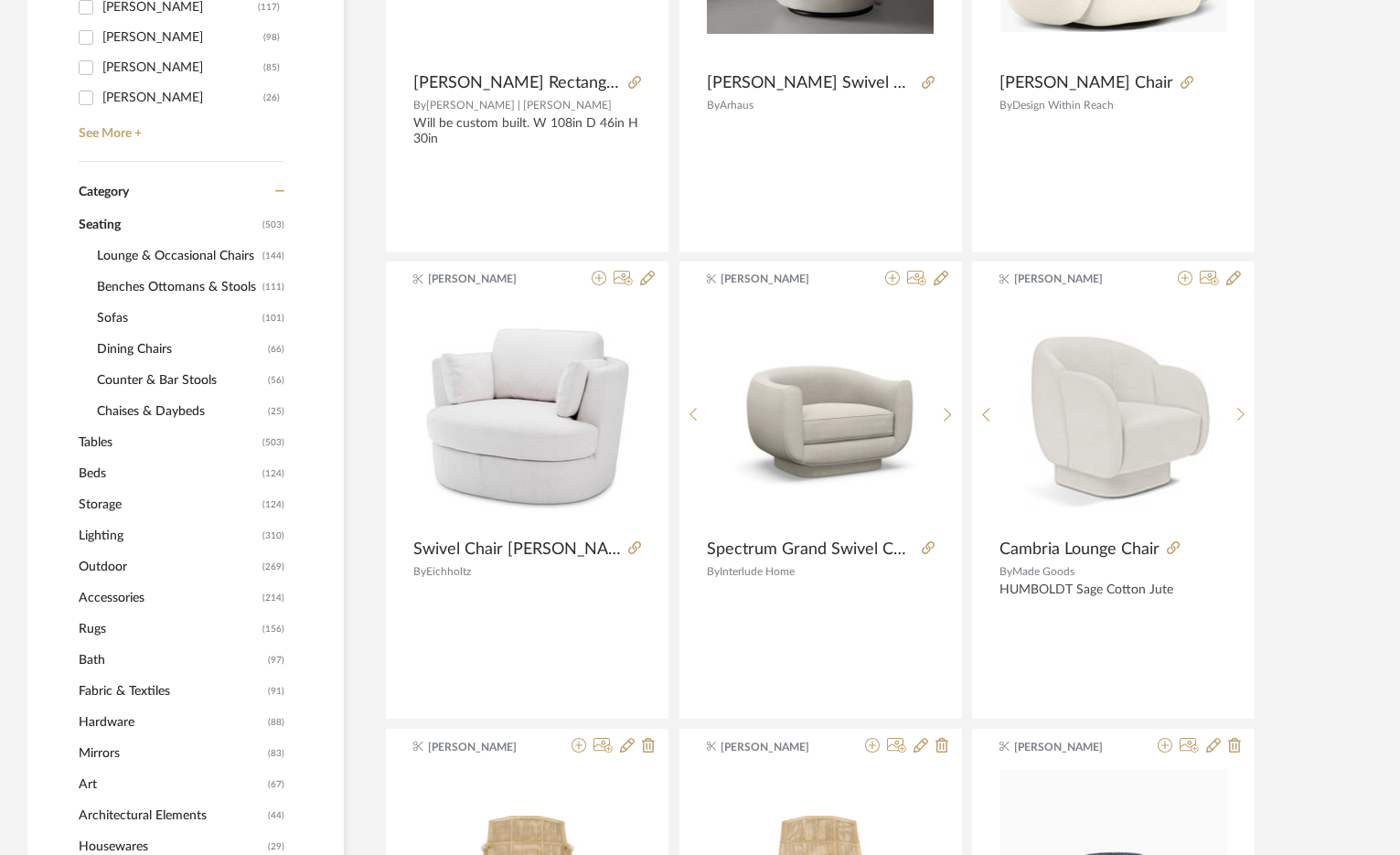 click on "Counter & Bar Stools" 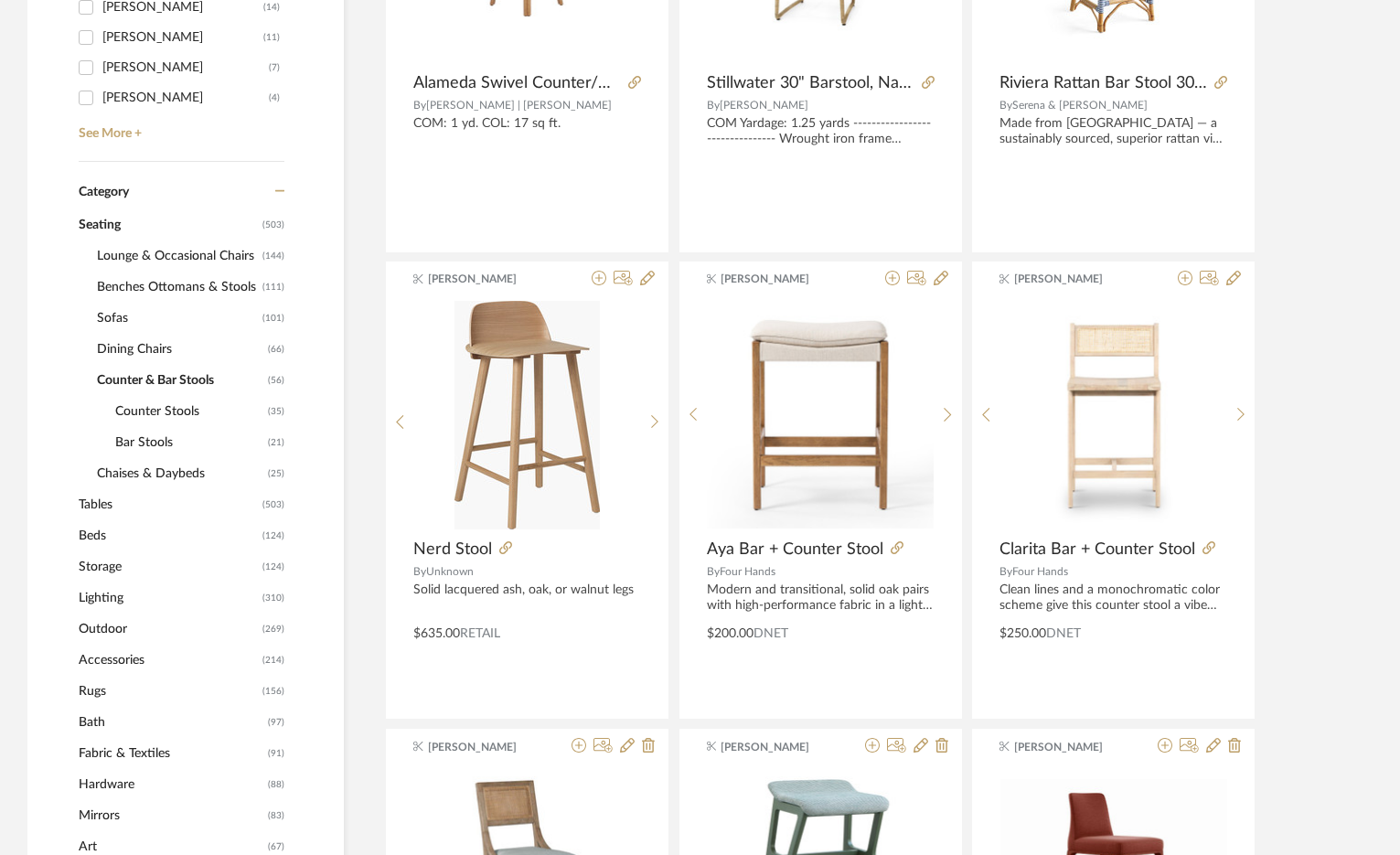 click on "Bar Stools" 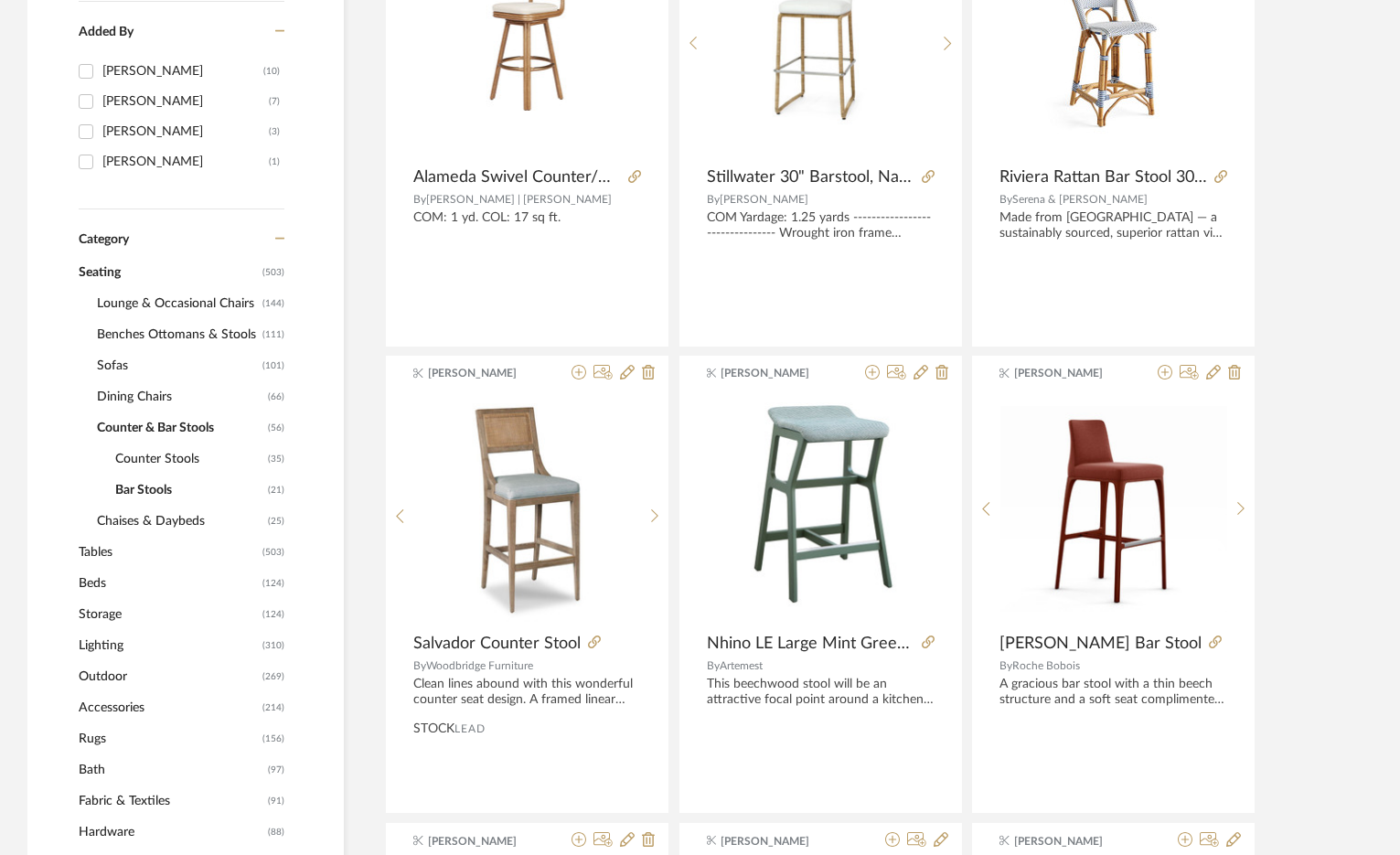 scroll, scrollTop: 640, scrollLeft: 0, axis: vertical 